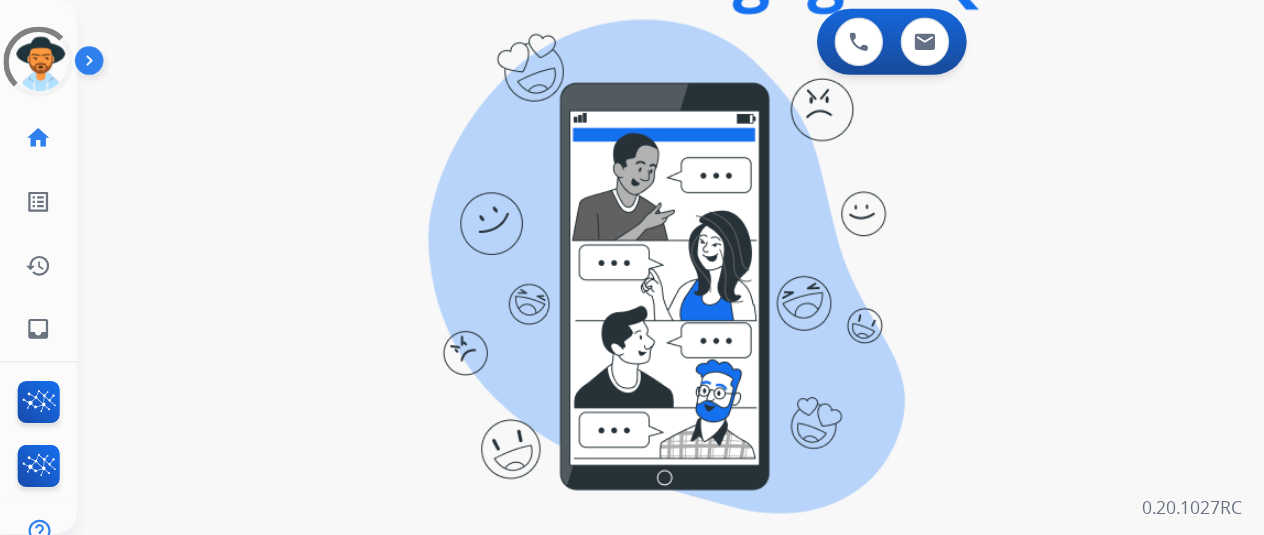 scroll, scrollTop: 0, scrollLeft: 0, axis: both 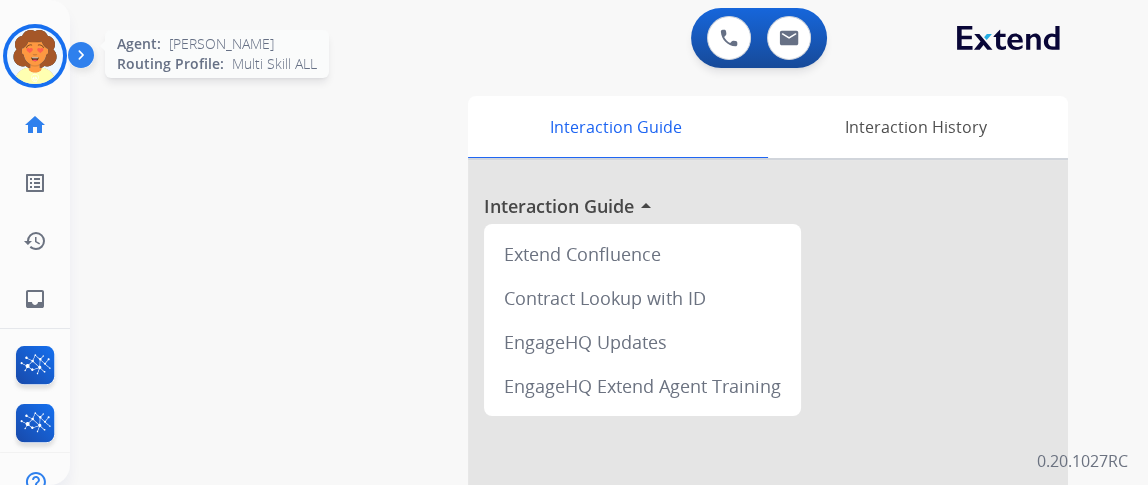 click at bounding box center (35, 56) 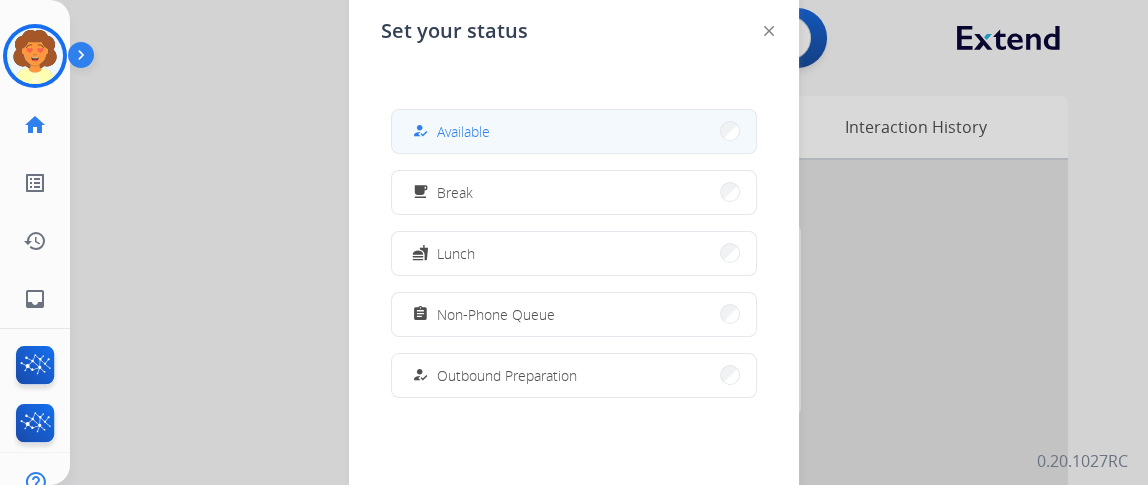 click on "how_to_reg" at bounding box center (420, 131) 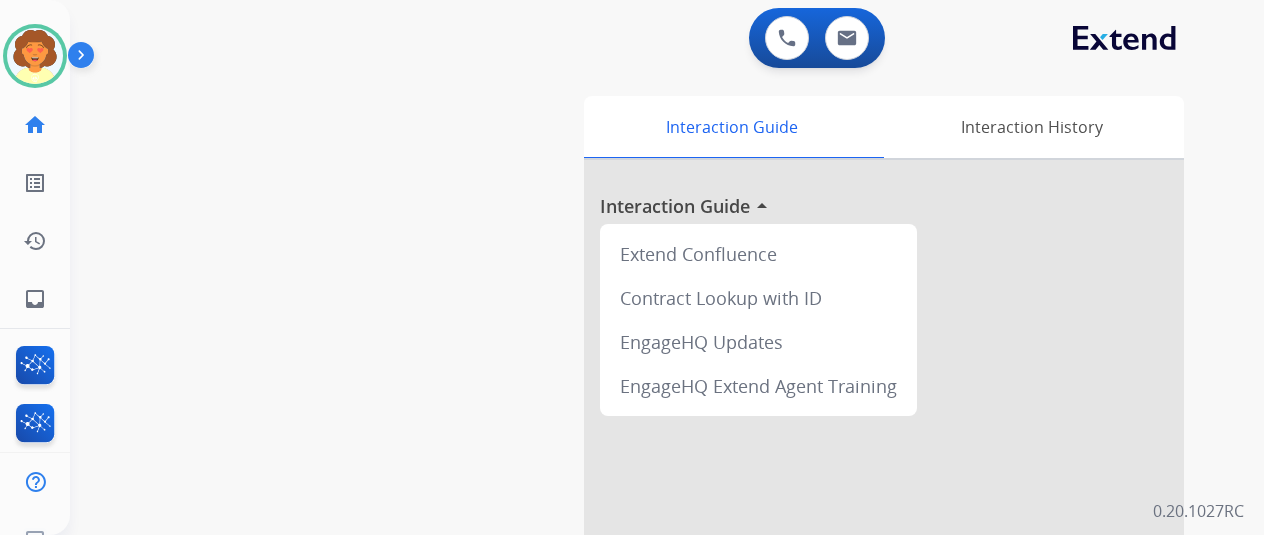 drag, startPoint x: 672, startPoint y: 8, endPoint x: 168, endPoint y: 126, distance: 517.6292 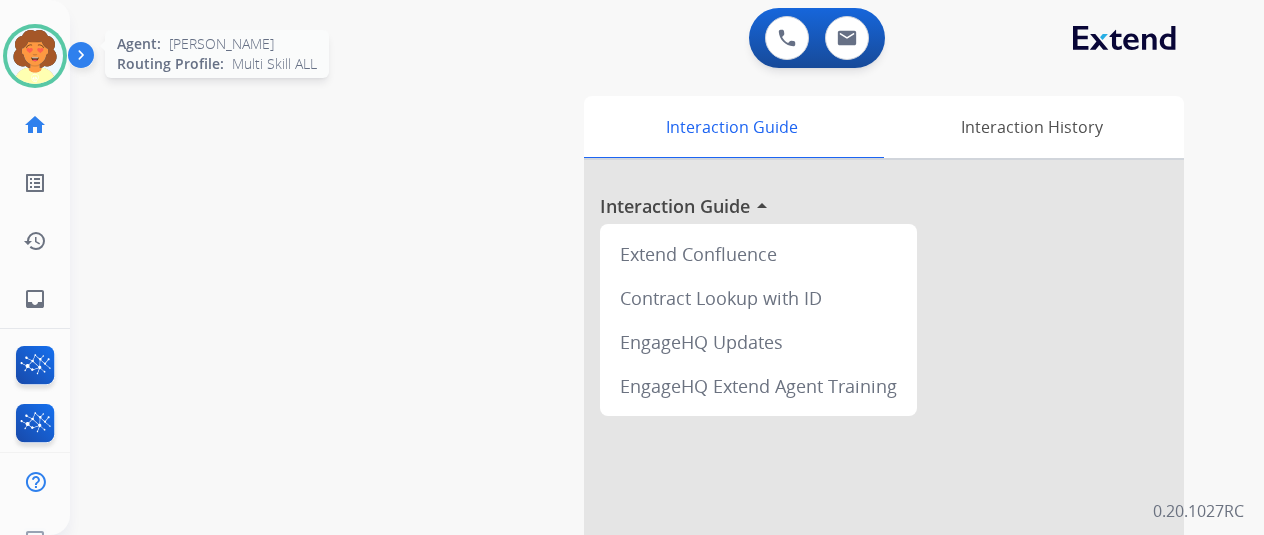 click at bounding box center [35, 56] 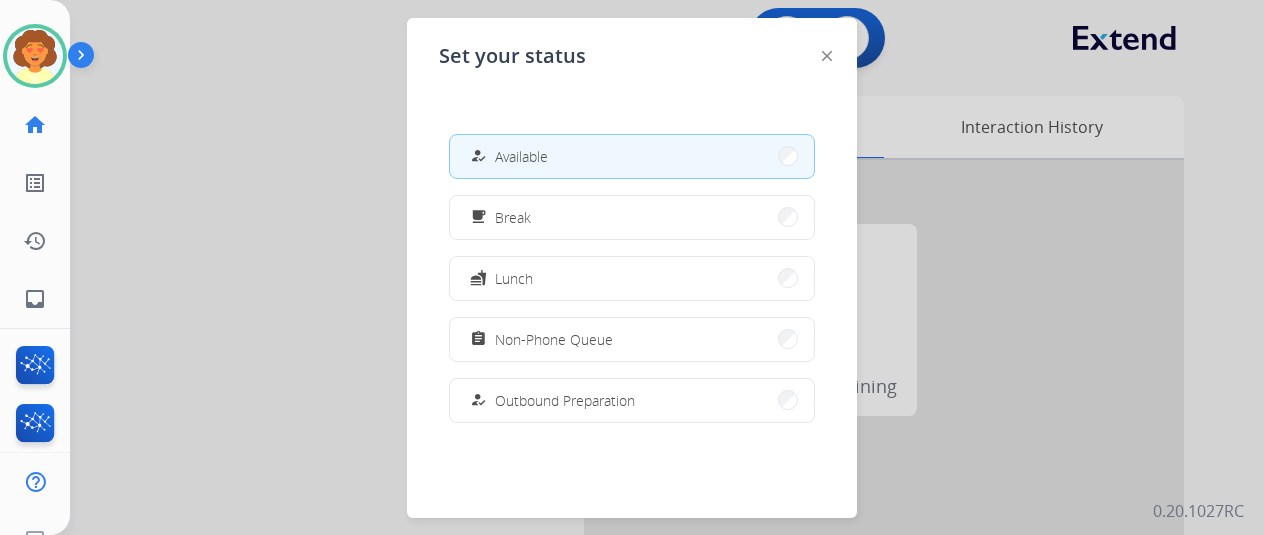 click at bounding box center (632, 267) 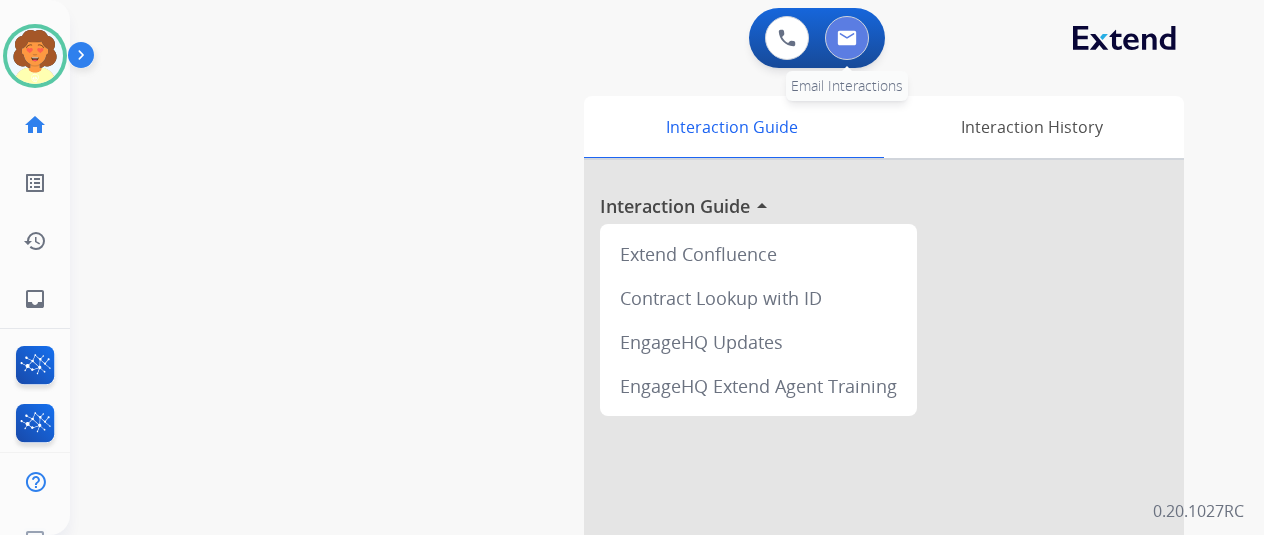 click at bounding box center (847, 38) 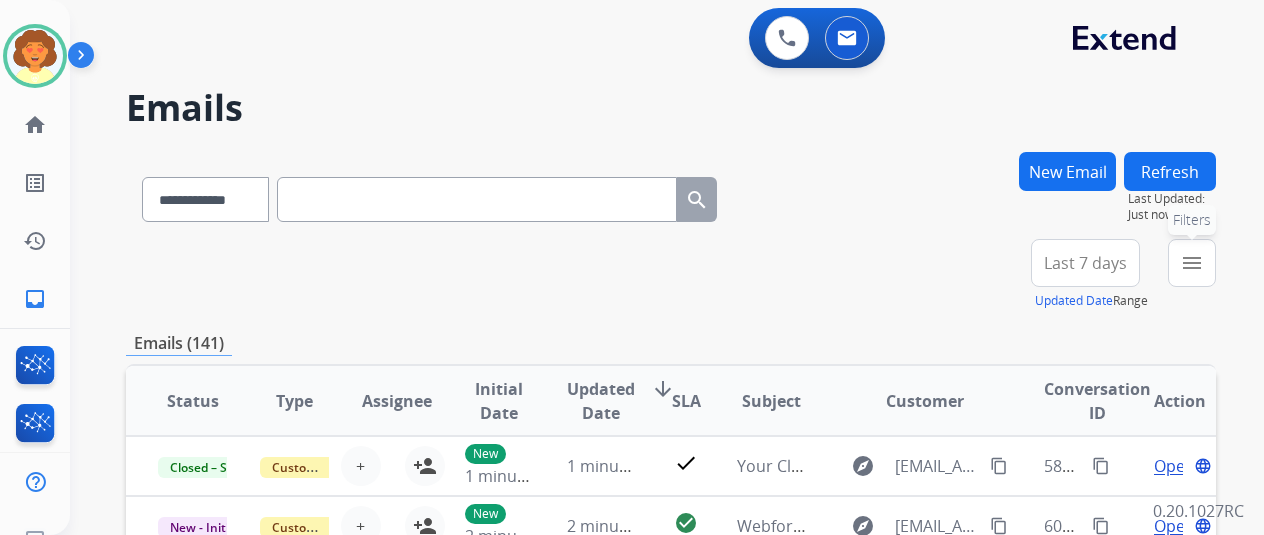 click on "menu" at bounding box center [1192, 263] 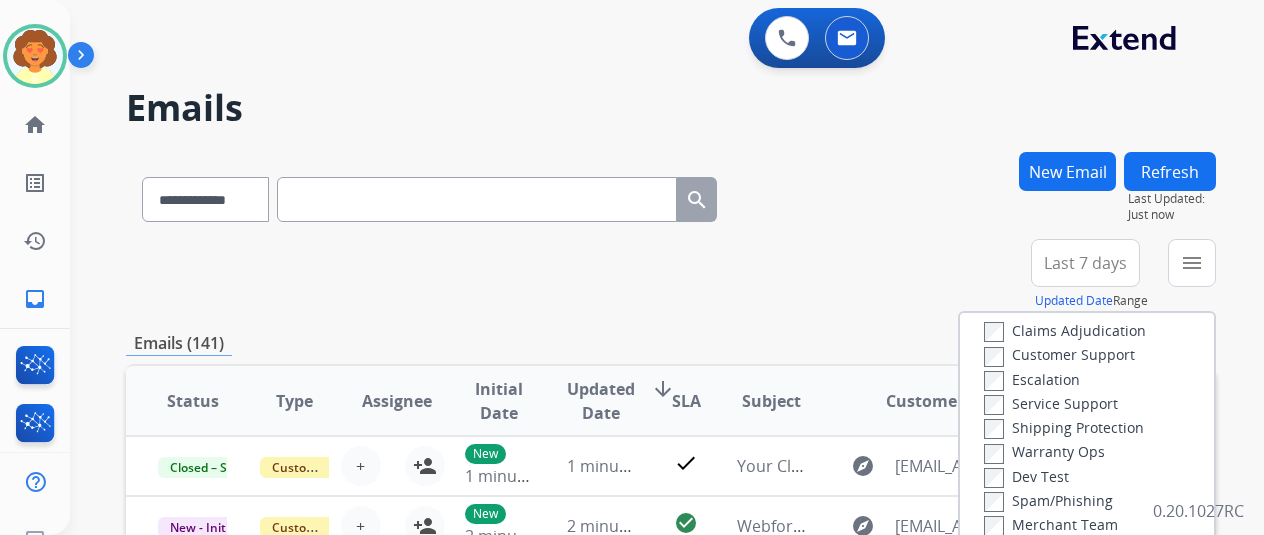 scroll, scrollTop: 0, scrollLeft: 0, axis: both 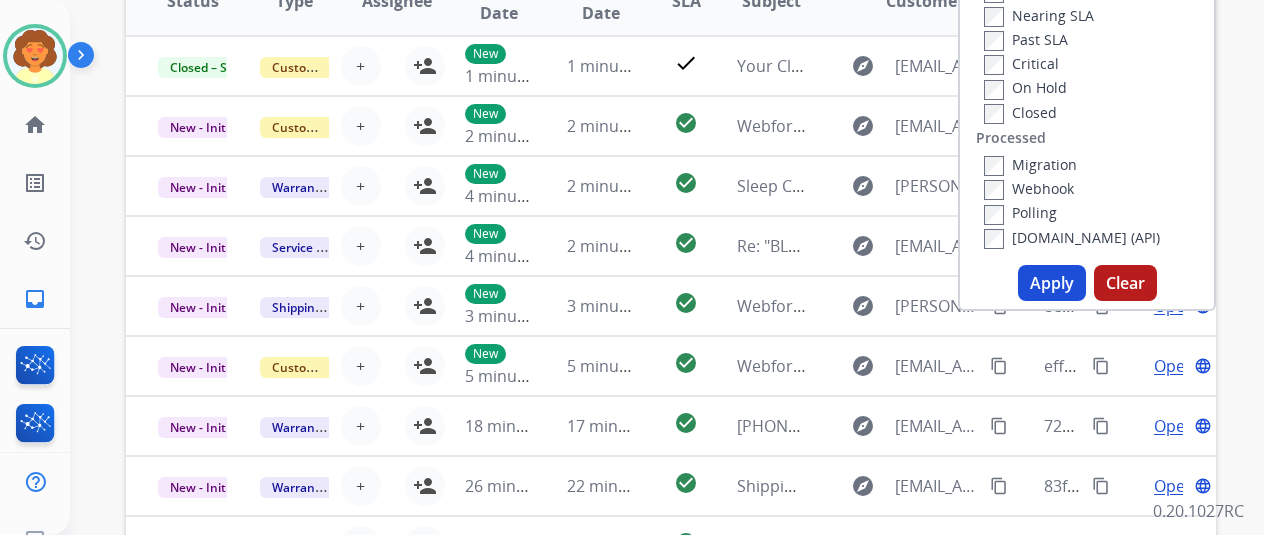 click on "Apply" at bounding box center [1052, 283] 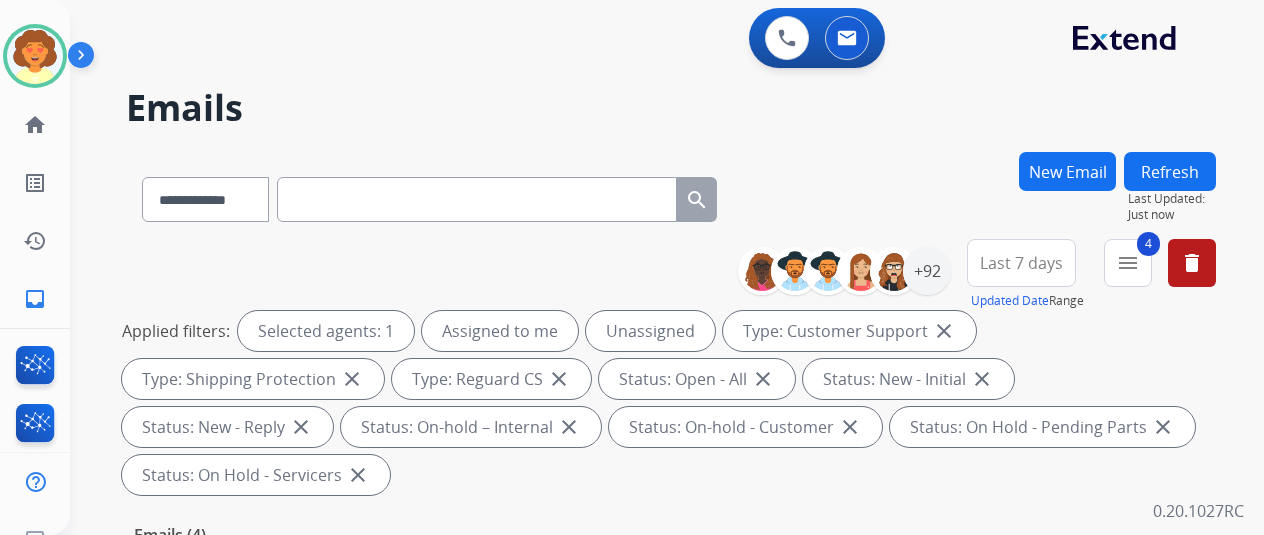 click on "Last 7 days" at bounding box center [1021, 263] 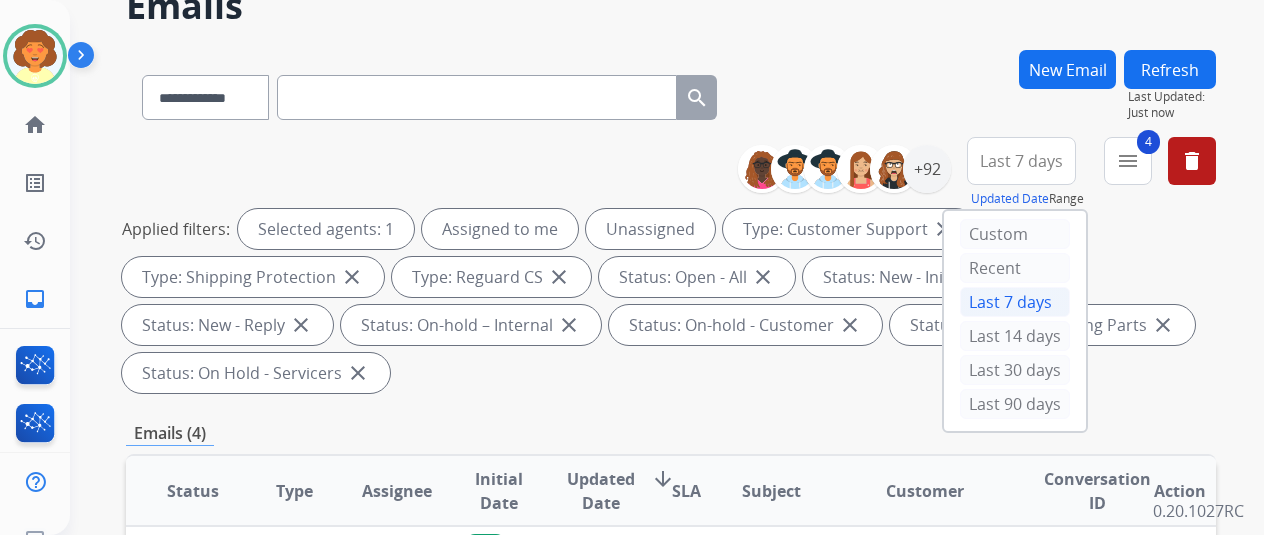 scroll, scrollTop: 200, scrollLeft: 0, axis: vertical 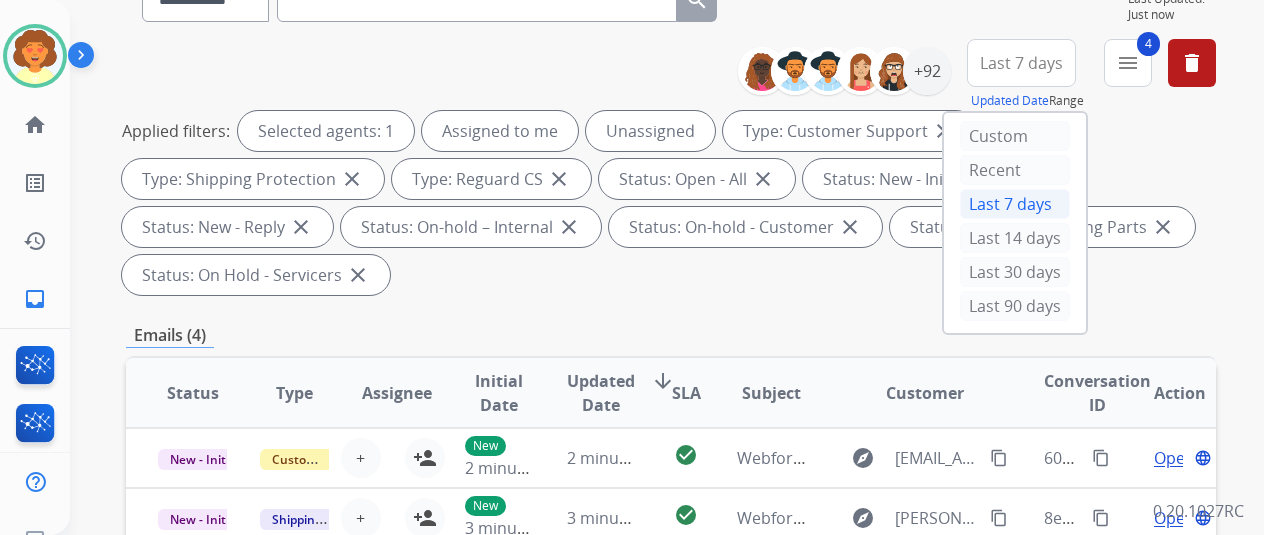 click on "Last 90 days" at bounding box center [1015, 306] 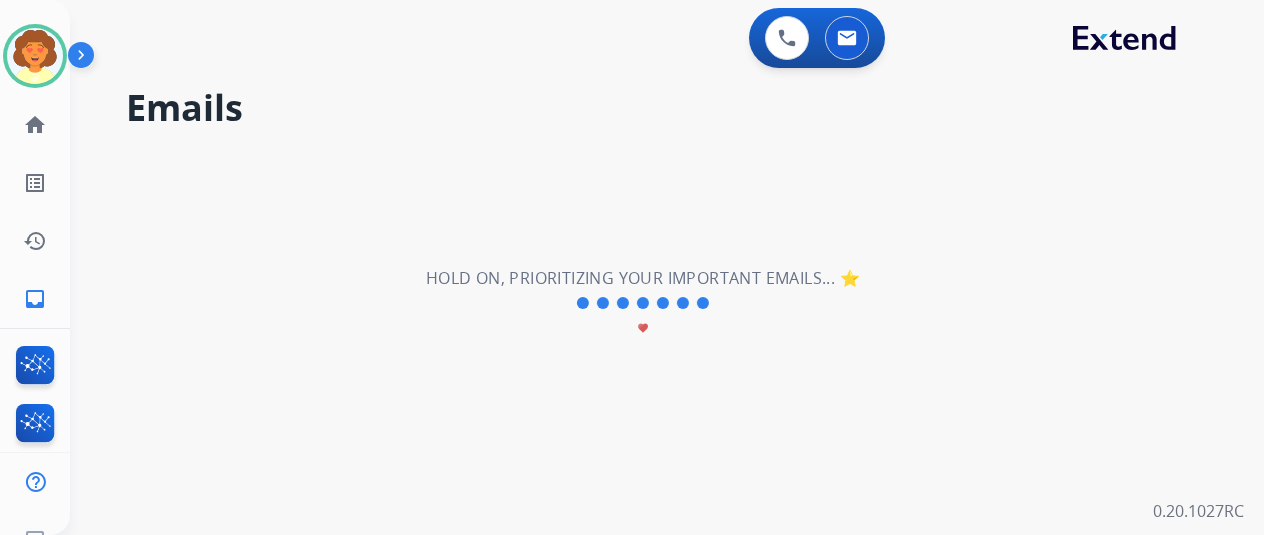 scroll, scrollTop: 0, scrollLeft: 0, axis: both 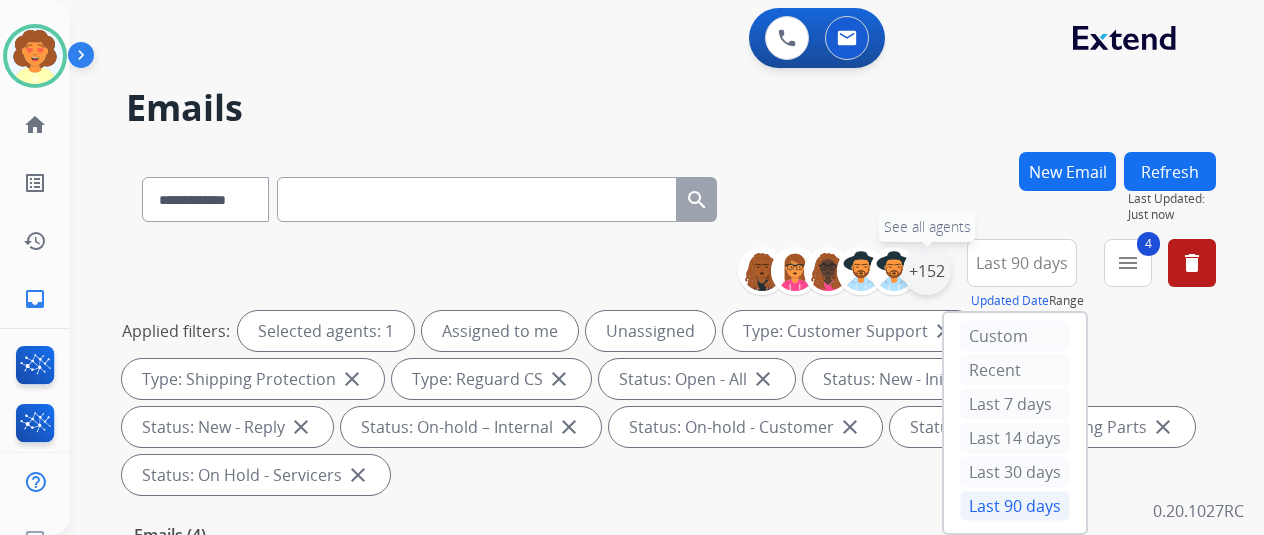 click on "+152" at bounding box center (927, 271) 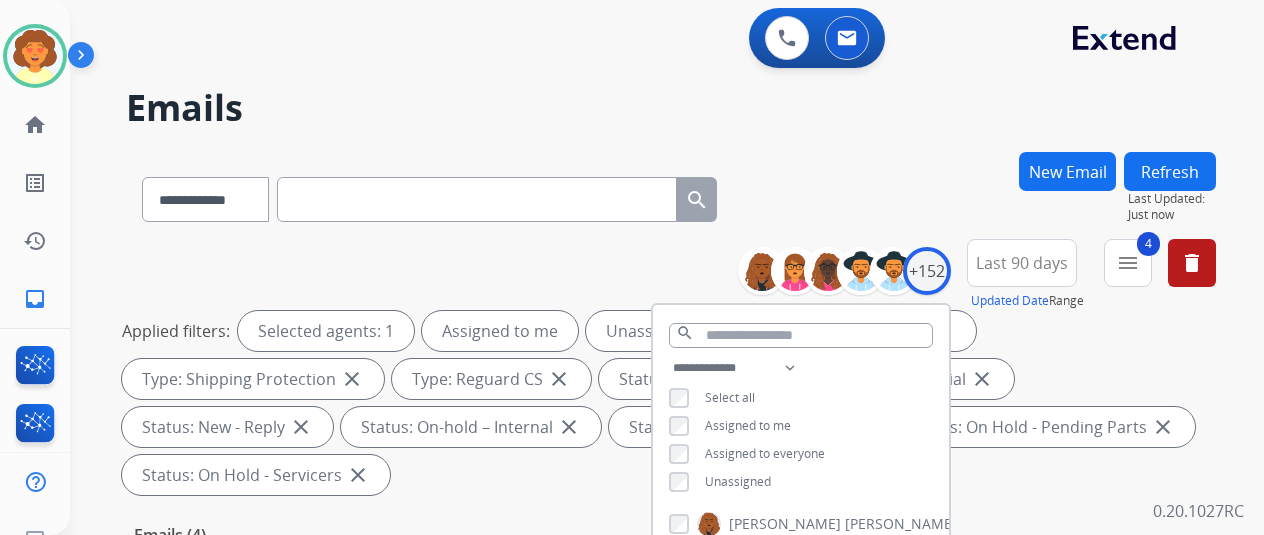 scroll, scrollTop: 200, scrollLeft: 0, axis: vertical 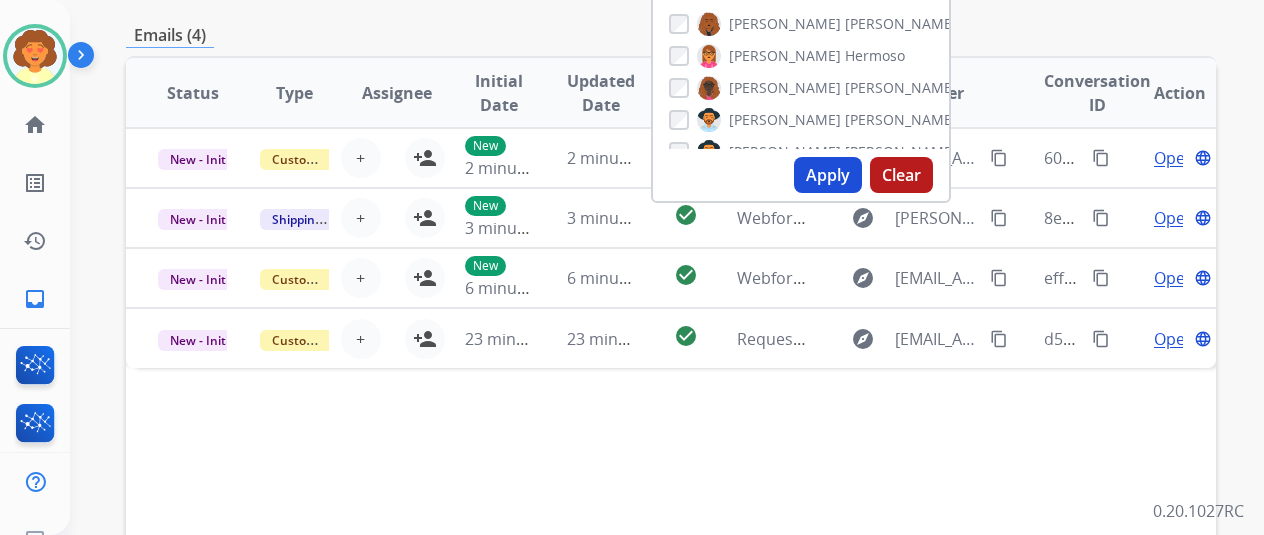 click on "Apply" at bounding box center [828, 175] 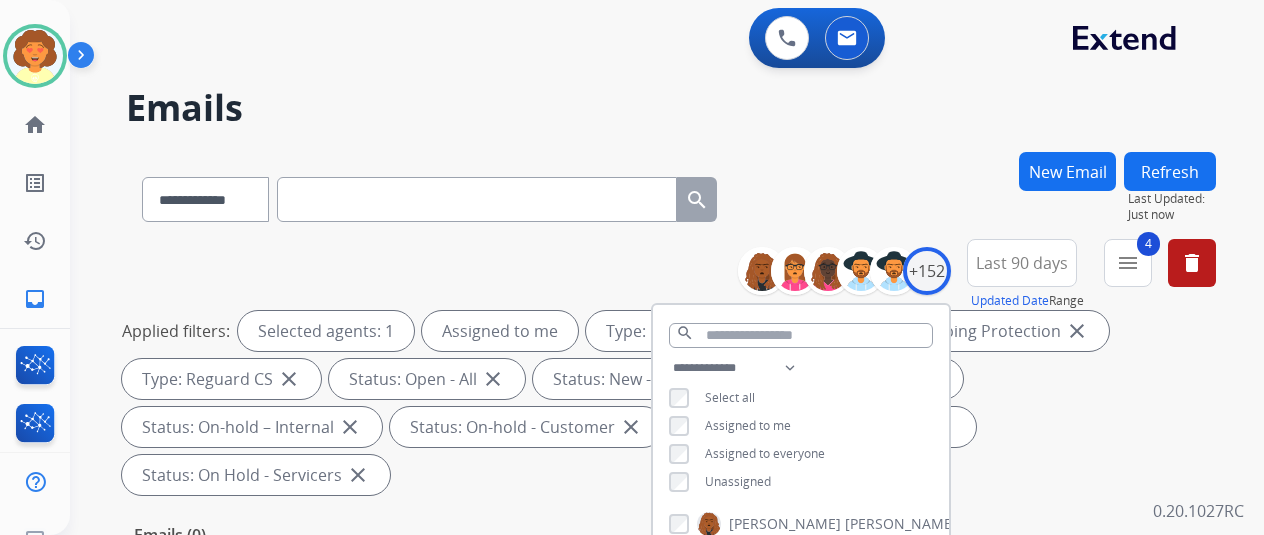 click on "Emails" at bounding box center (671, 108) 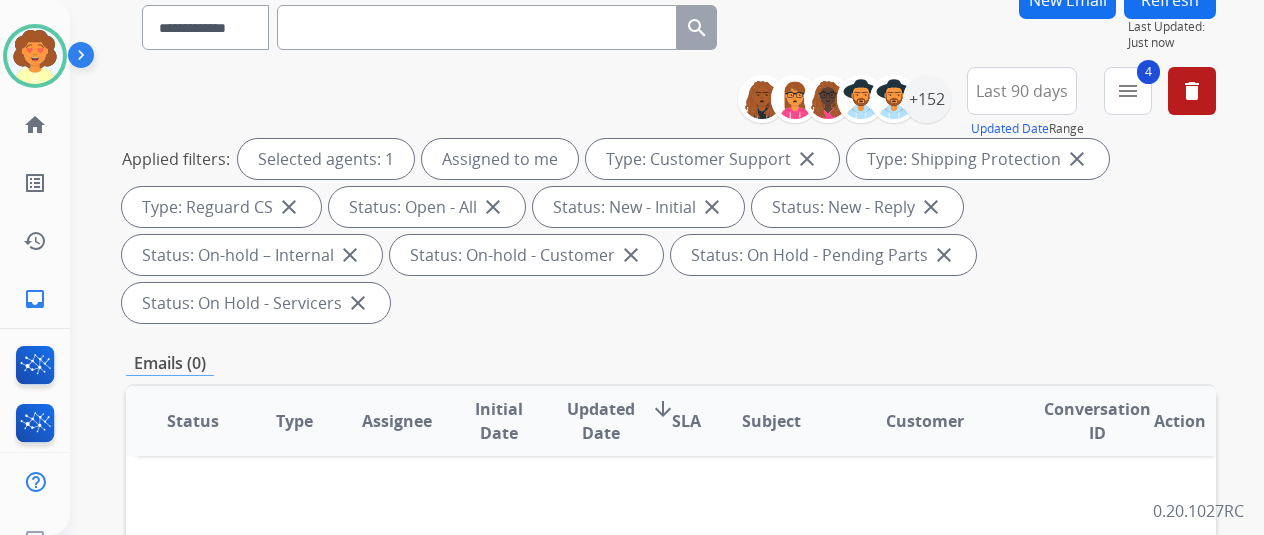 scroll, scrollTop: 100, scrollLeft: 0, axis: vertical 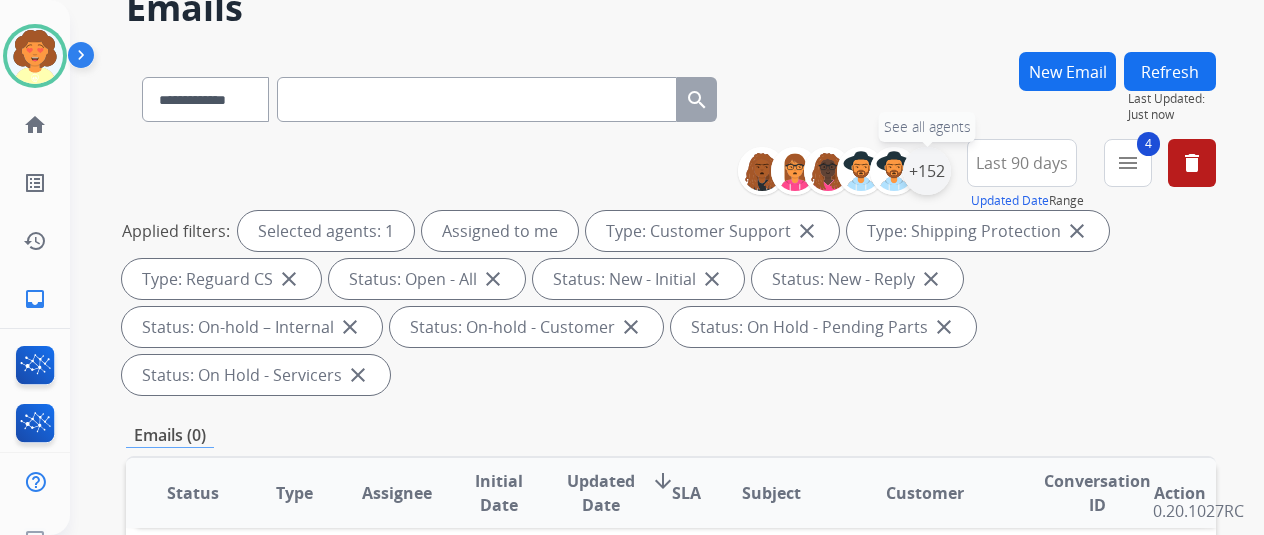 click on "+152" at bounding box center (927, 171) 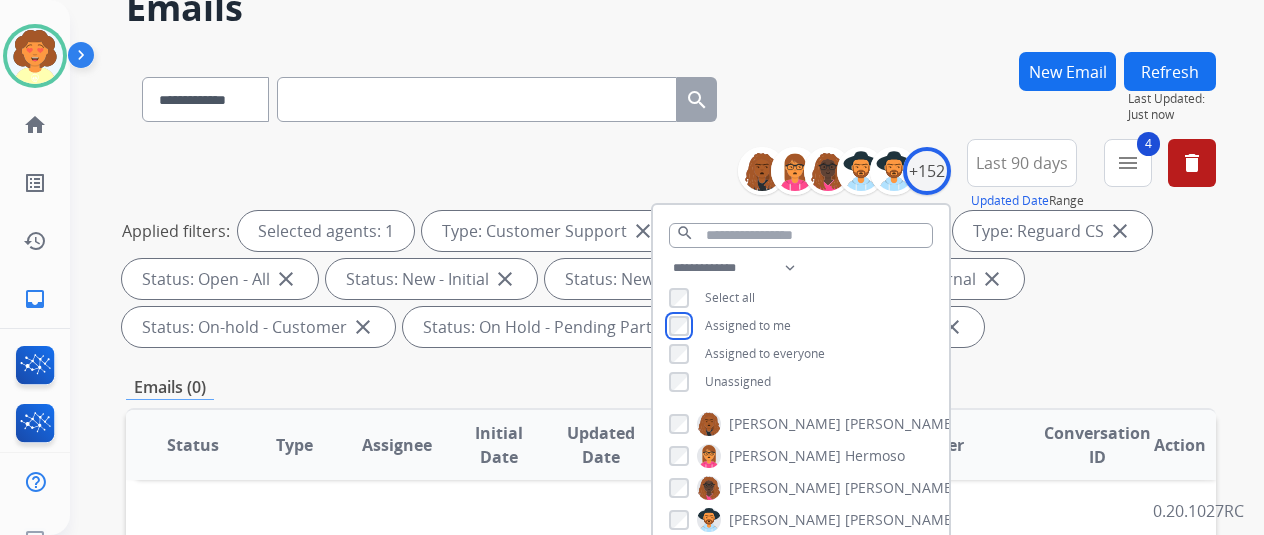scroll, scrollTop: 200, scrollLeft: 0, axis: vertical 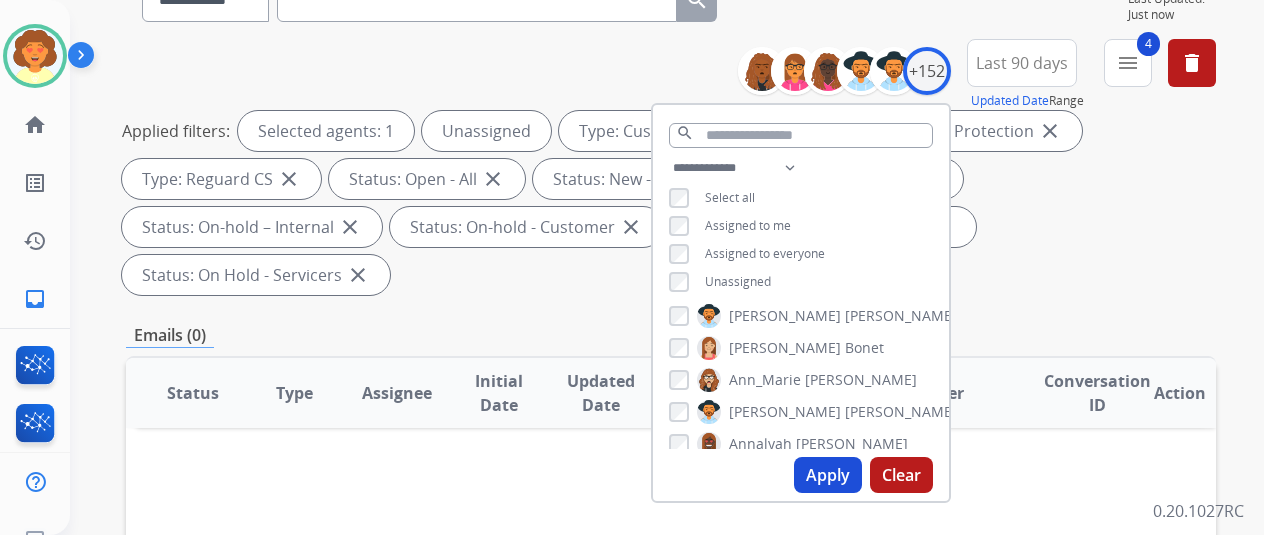 click on "Apply" at bounding box center [828, 475] 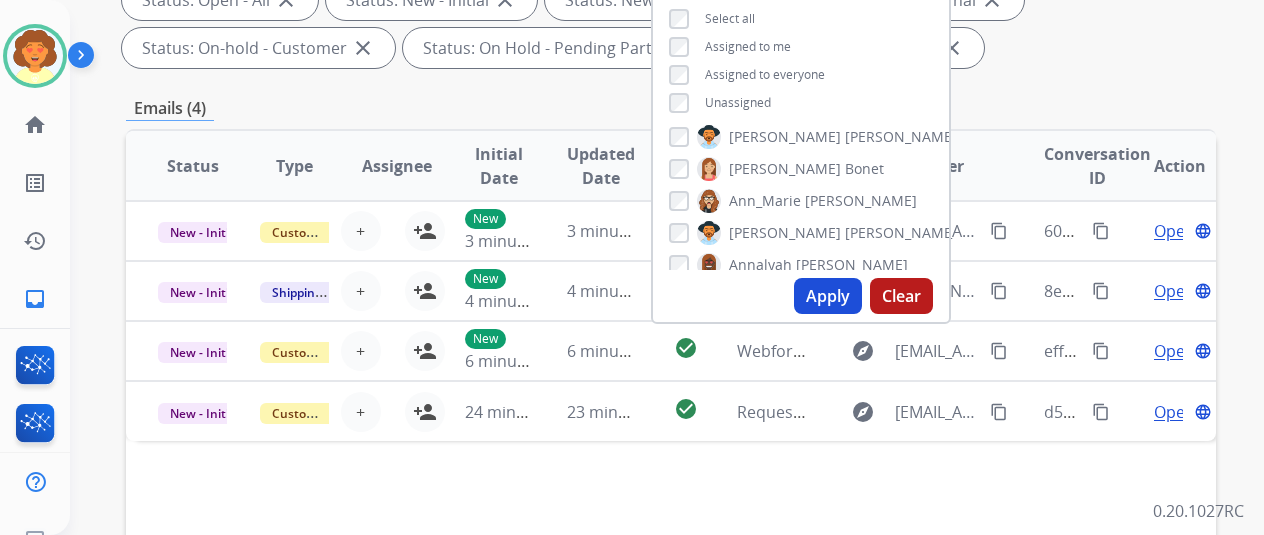 scroll, scrollTop: 600, scrollLeft: 0, axis: vertical 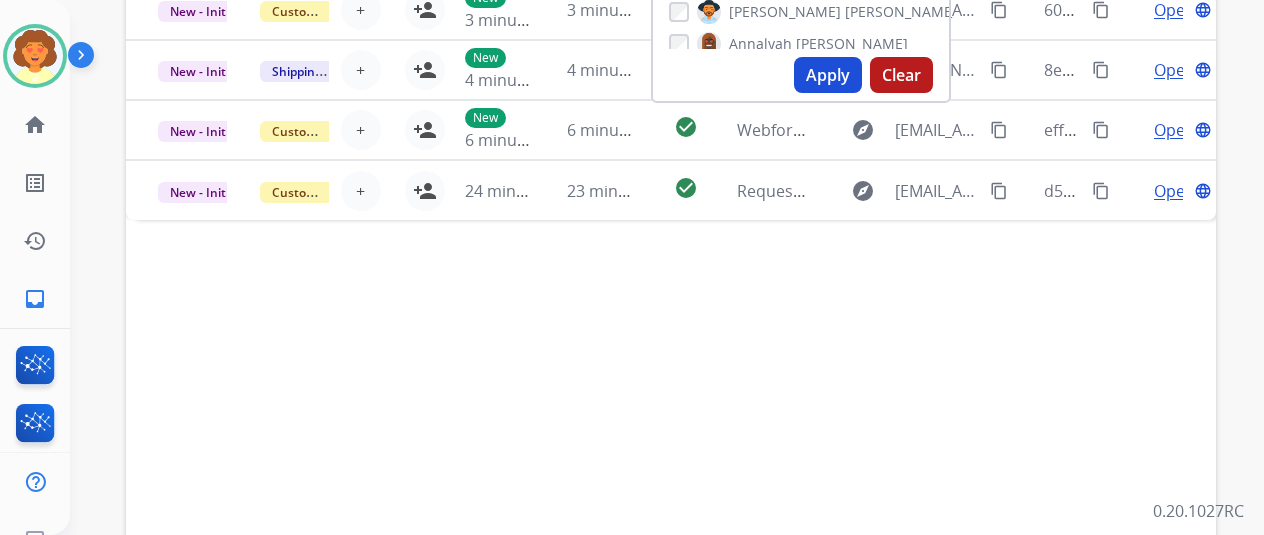 click on "Status Type Assignee Initial Date Updated Date arrow_downward SLA Subject Customer Conversation ID Action New - Initial Customer Support + Select agent person_add Assign to Me New 3 minutes ago 3 minutes ago check_circle  Webform from duhenriette@gmail.com on 07/22/2025  explore duhenriette@gmail.com content_copy  6026048d-0047-4f18-b211-c75930fce58b  content_copy Open language New - Initial Shipping Protection + Select agent person_add Assign to Me New 4 minutes ago 4 minutes ago check_circle  Webform from MONIQUEJAMISON@GMAIL.COM on 07/22/2025  explore MONIQUEJAMISON@GMAIL.COM content_copy  8e2f02fb-adf3-4577-968a-a7321e986cc7  content_copy Open language New - Initial Customer Support + Select agent person_add Assign to Me New 6 minutes ago 6 minutes ago check_circle  Webform from lamar286@gmail.com on 07/22/2025  explore lamar286@gmail.com content_copy  efff08a2-01d4-4ff3-8c4b-12264f591884  content_copy Open language New - Initial Customer Support + Select agent person_add Assign to Me 24 minutes ago Open" at bounding box center [671, 243] 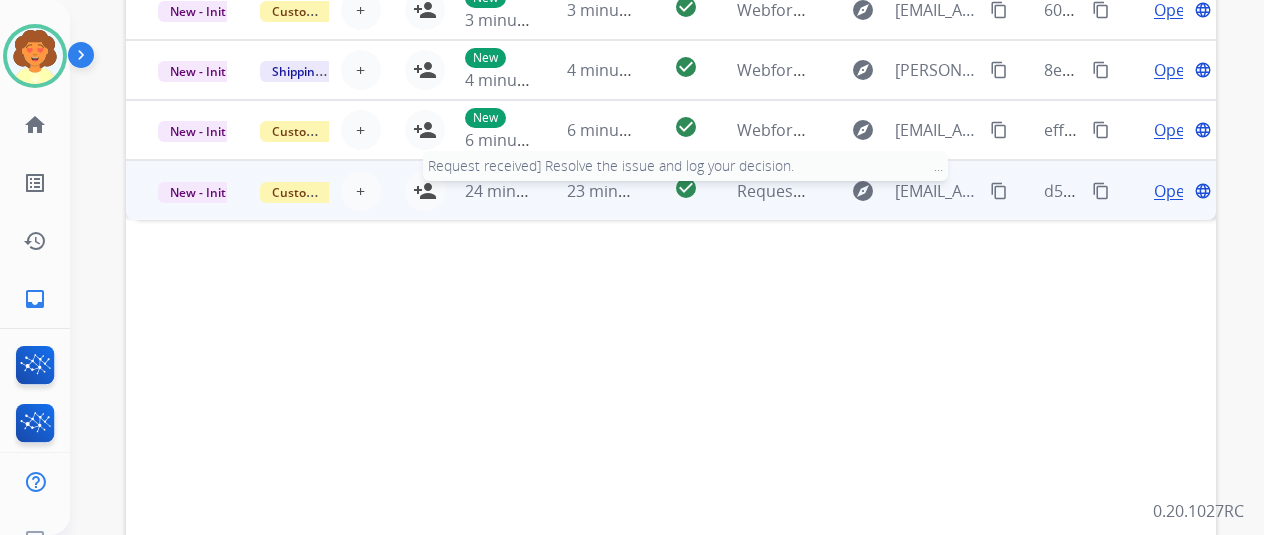 click on "Request received] Resolve the issue and log your decision. ͏‌ ͏‌ ͏‌ ͏‌ ͏‌ ͏‌ ͏‌ ͏‌ ͏‌ ͏‌ ͏‌ ͏‌ ͏‌ ͏‌ ͏‌ ͏‌ ͏͏‌ ͏‌ ͏‌ ͏‌ ͏‌ ͏‌ ͏‌ ͏‌ ͏‌ ͏‌ ͏‌͏‌ ͏‌ ͏‌ ͏‌ ͏‌ ͏‌ ͏‌ ͏‌ ..." at bounding box center [1032, 191] 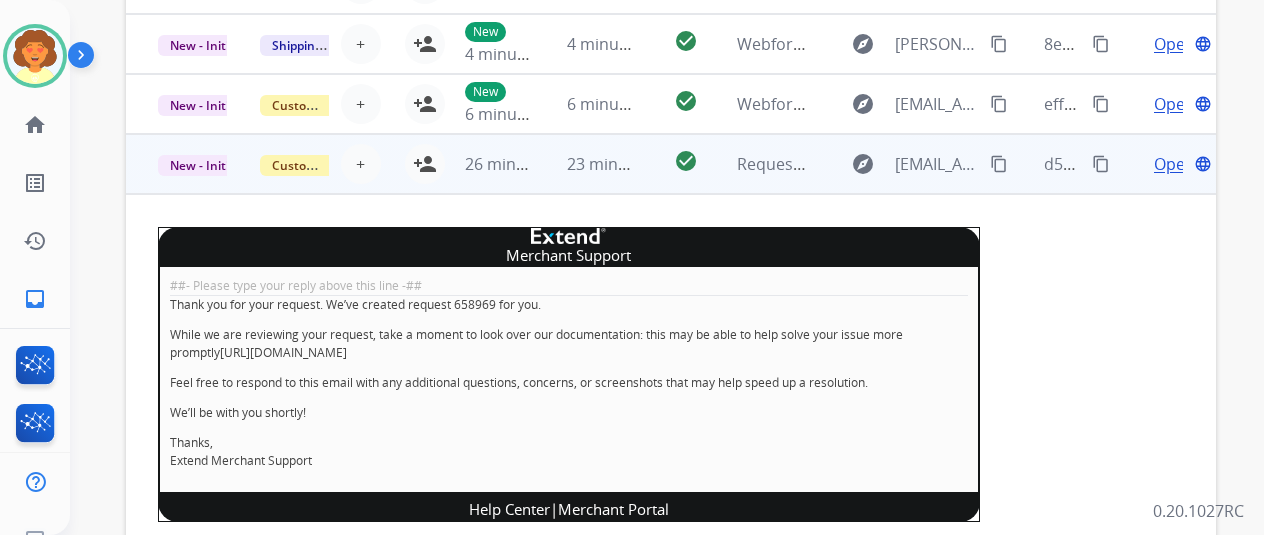 scroll, scrollTop: 94, scrollLeft: 0, axis: vertical 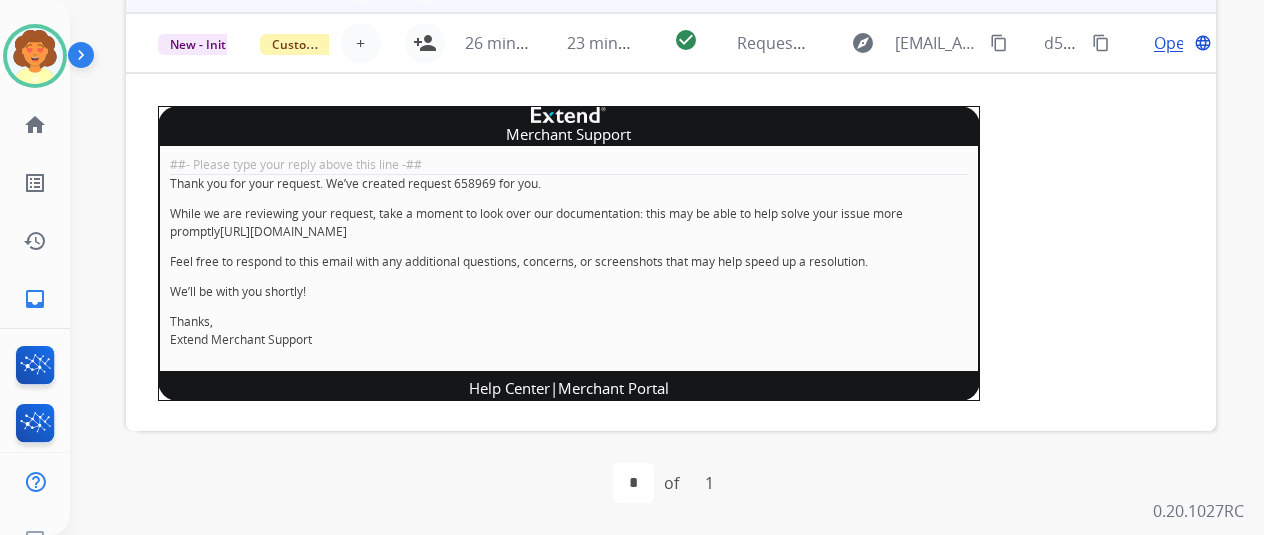 click on "Webform from lamar286@gmail.com on 07/22/2025" at bounding box center [963, -17] 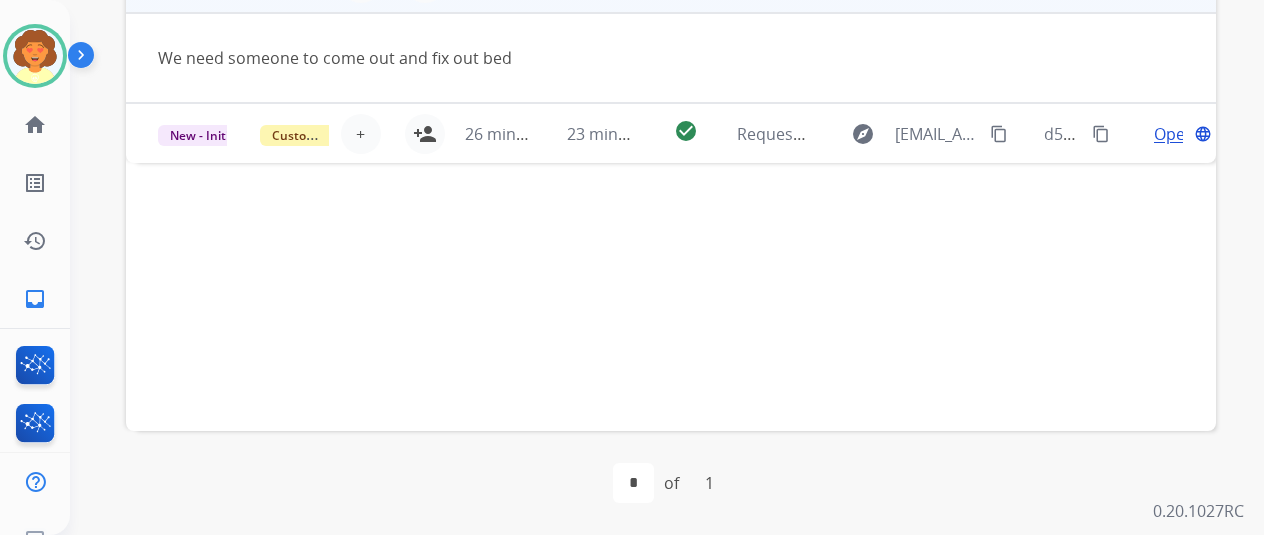 click on "New 6 minutes ago" at bounding box center (484, -17) 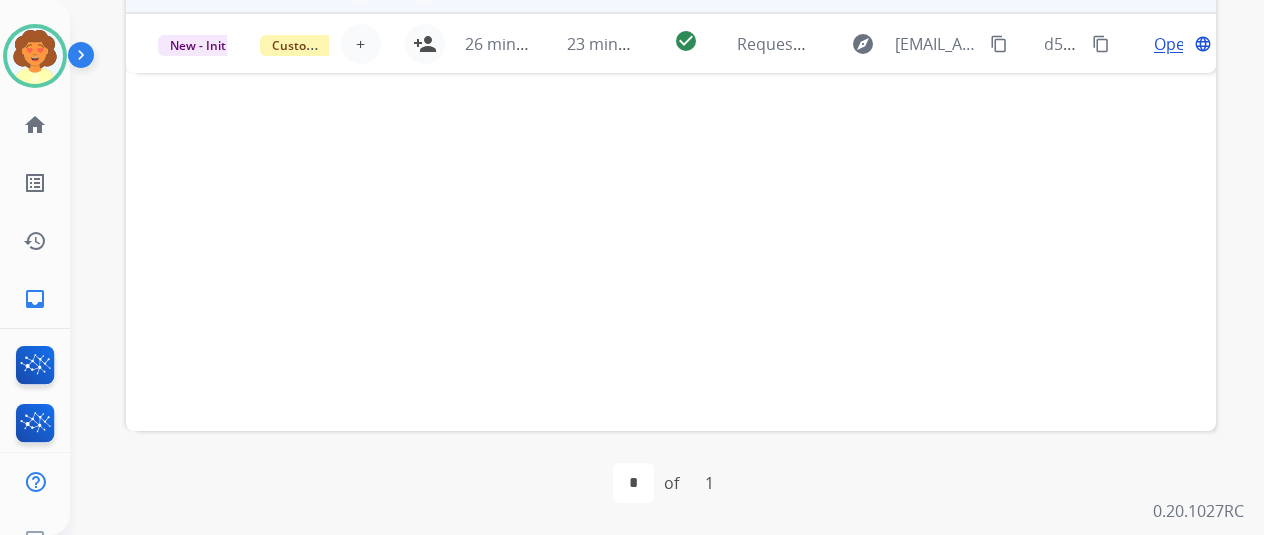 click on "New 6 minutes ago" at bounding box center (484, -17) 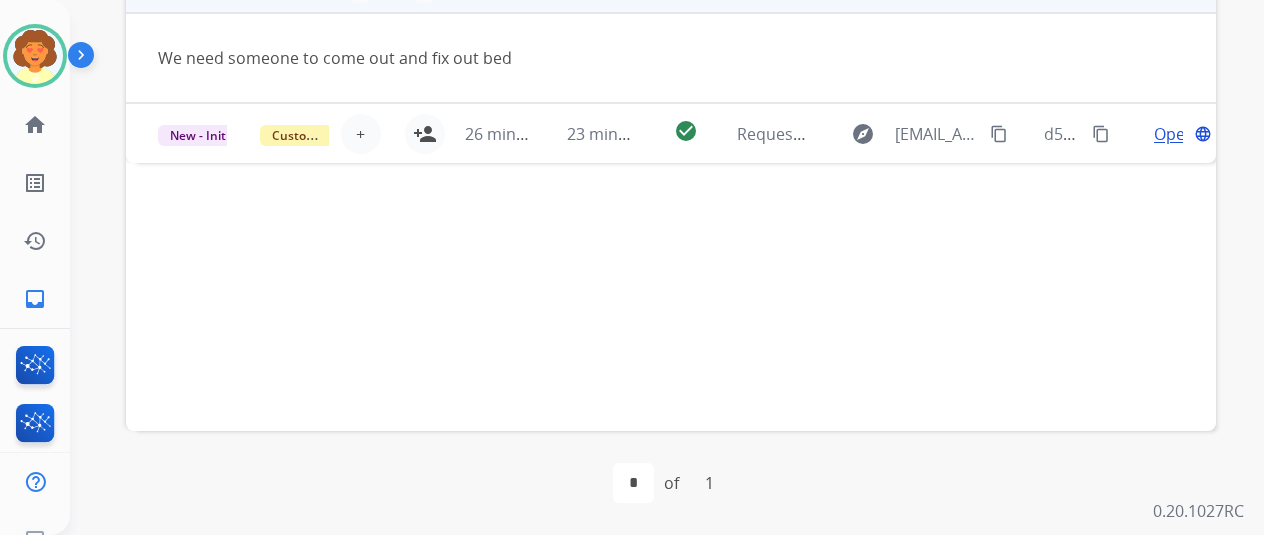 click on "New 6 minutes ago" at bounding box center (484, -17) 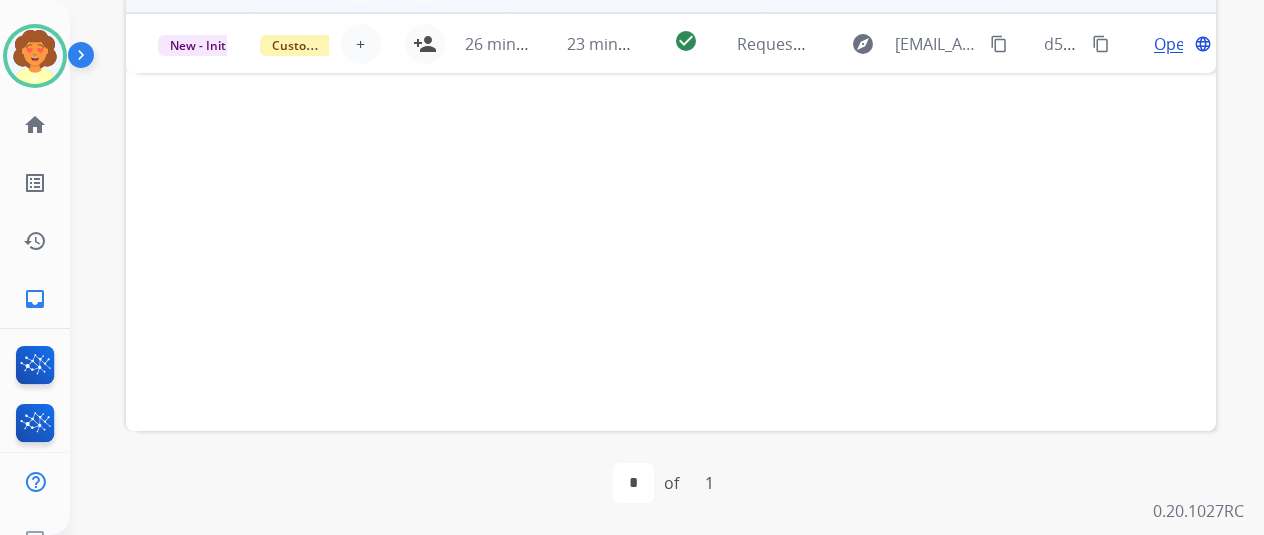 click on "person_add" at bounding box center (425, -17) 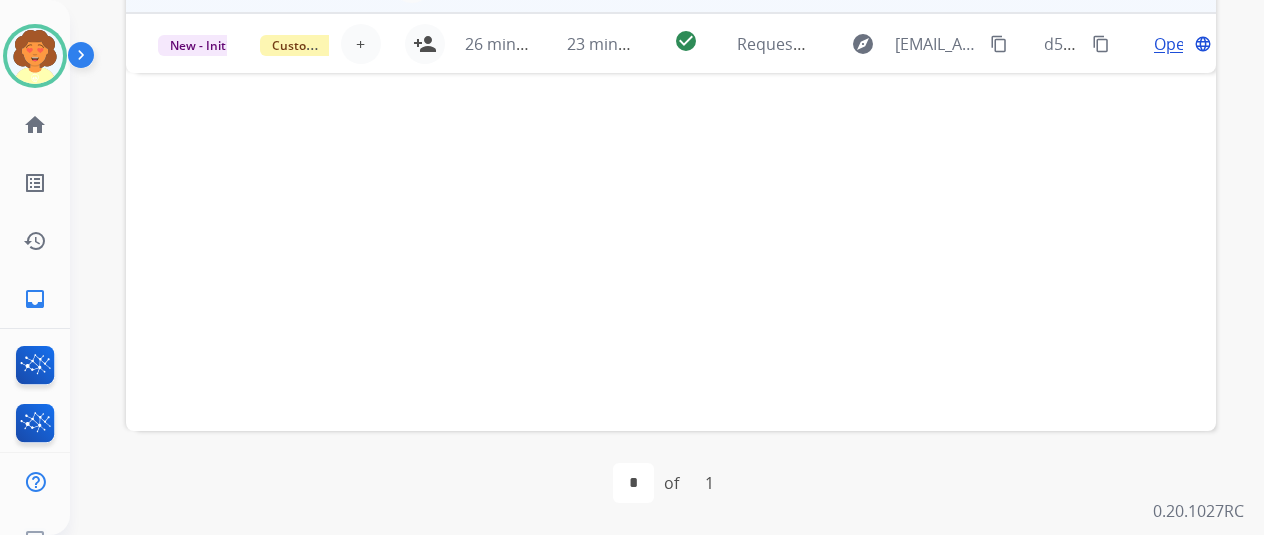 click on "person_remove" at bounding box center (412, -17) 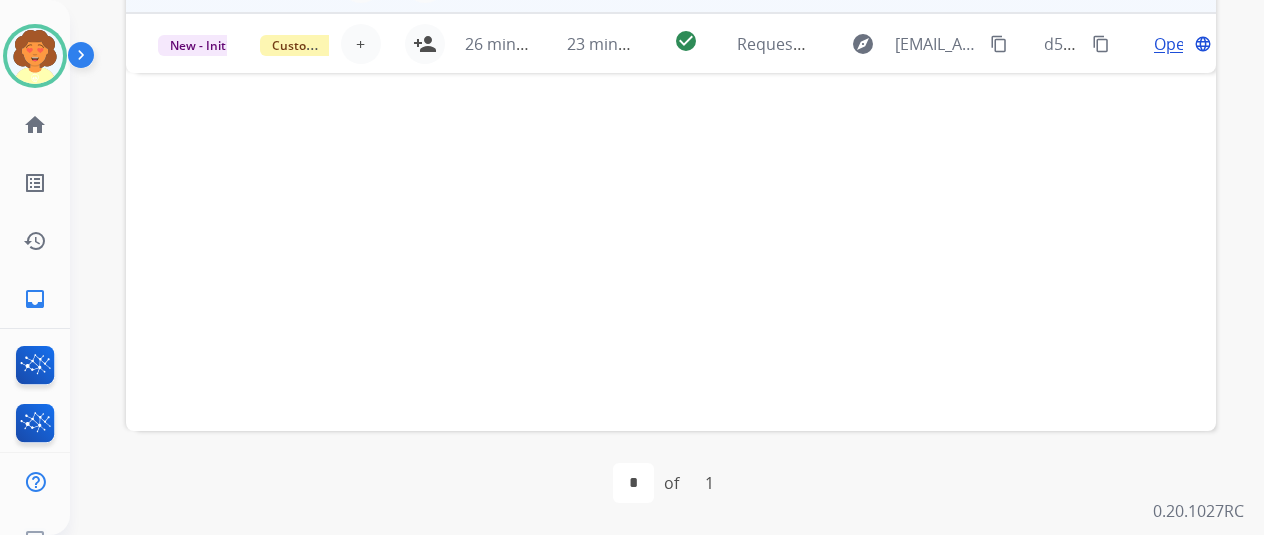 click on "New 6 minutes ago" at bounding box center (484, -17) 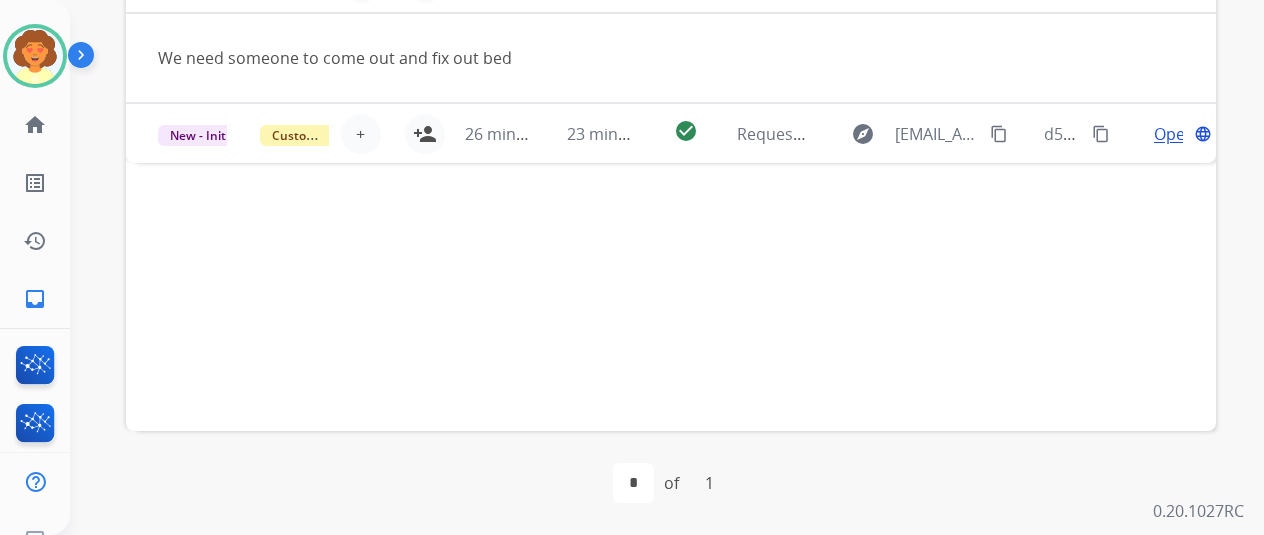 click on "New 4 minutes ago" at bounding box center [484, -77] 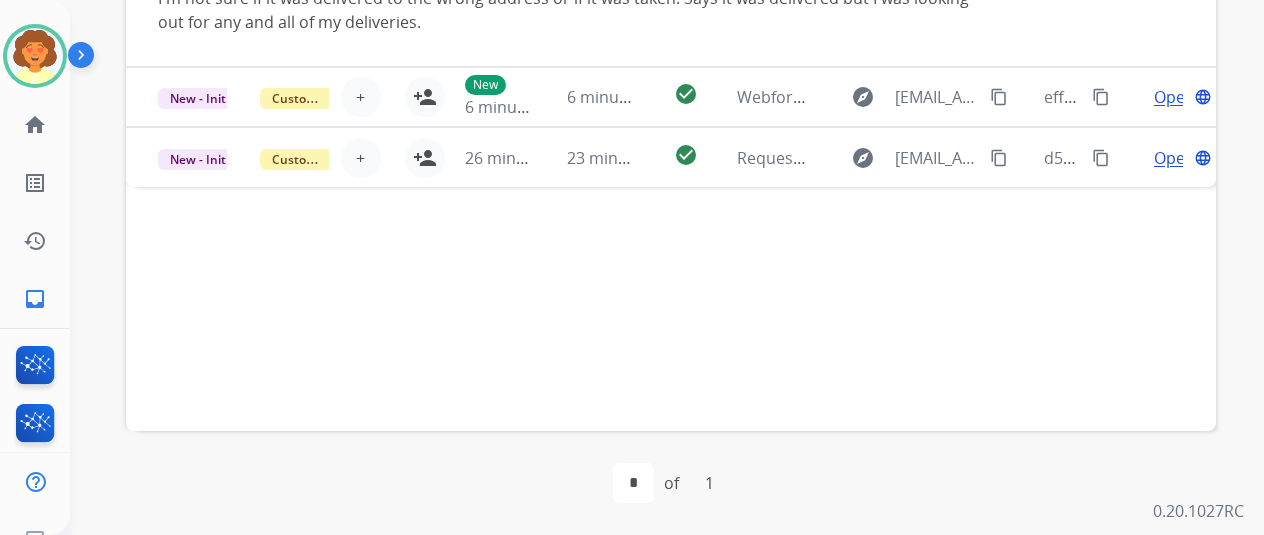 scroll, scrollTop: 900, scrollLeft: 0, axis: vertical 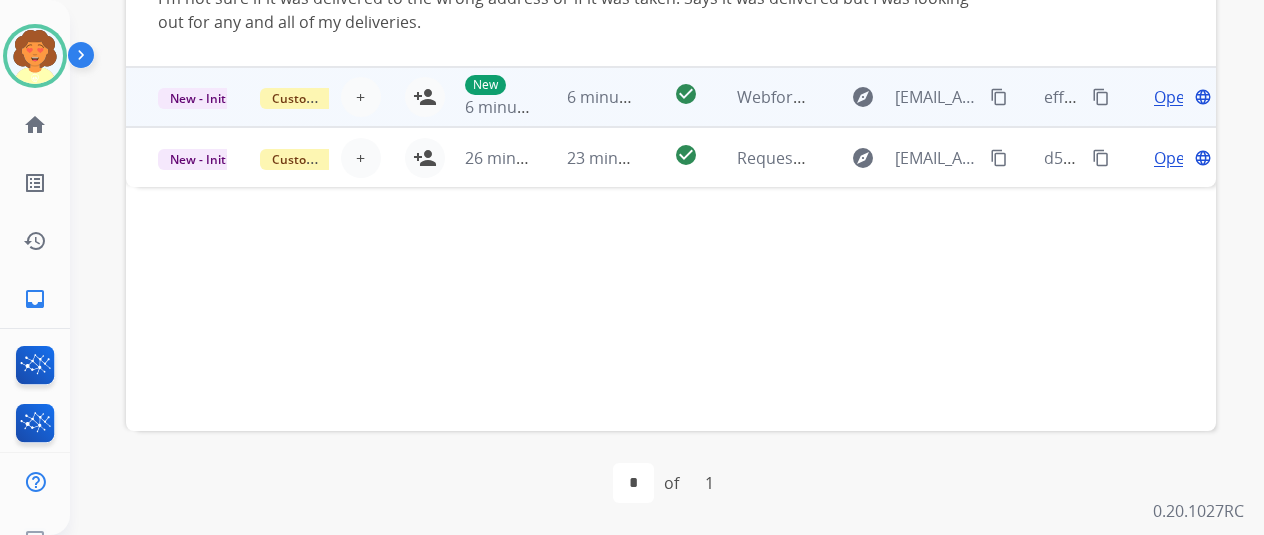 click on "New 6 minutes ago" at bounding box center (484, 97) 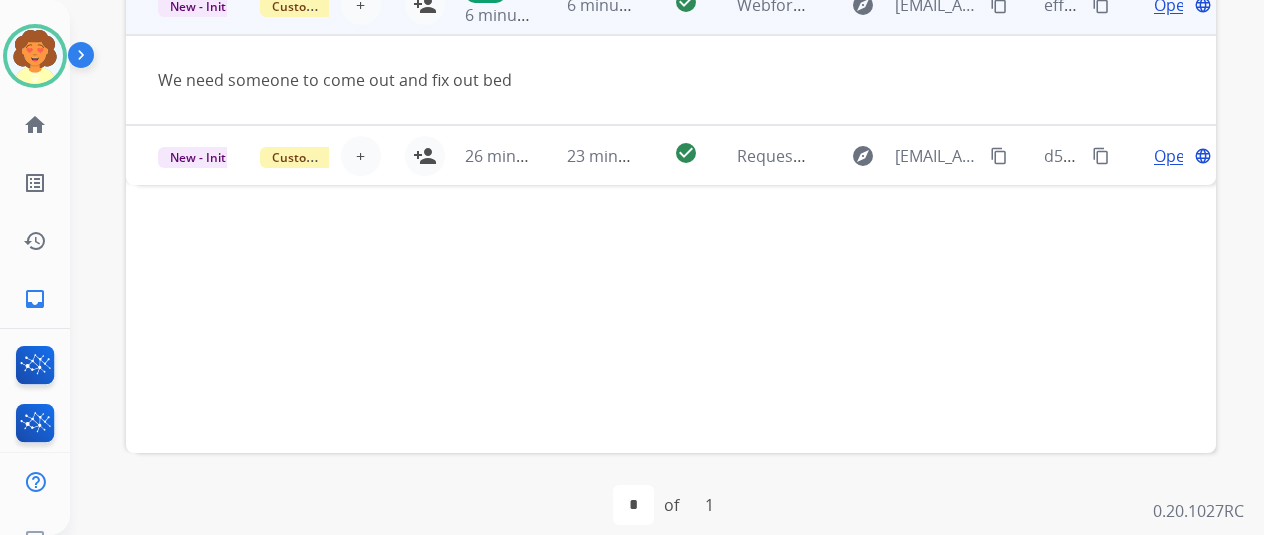 scroll, scrollTop: 600, scrollLeft: 0, axis: vertical 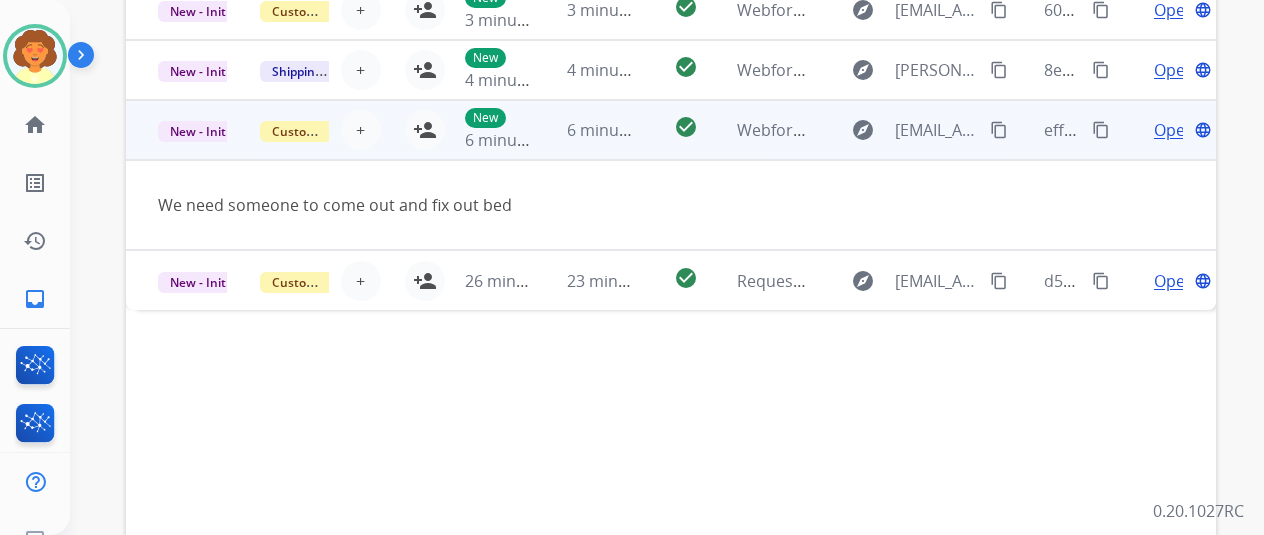 click on "Open" at bounding box center (1174, 130) 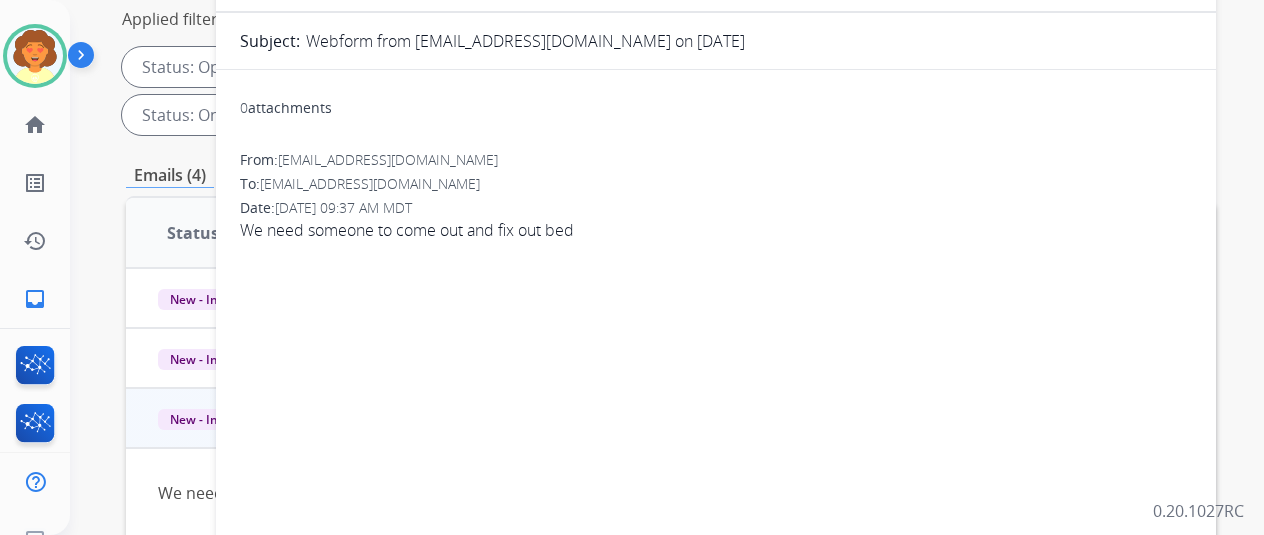 scroll, scrollTop: 200, scrollLeft: 0, axis: vertical 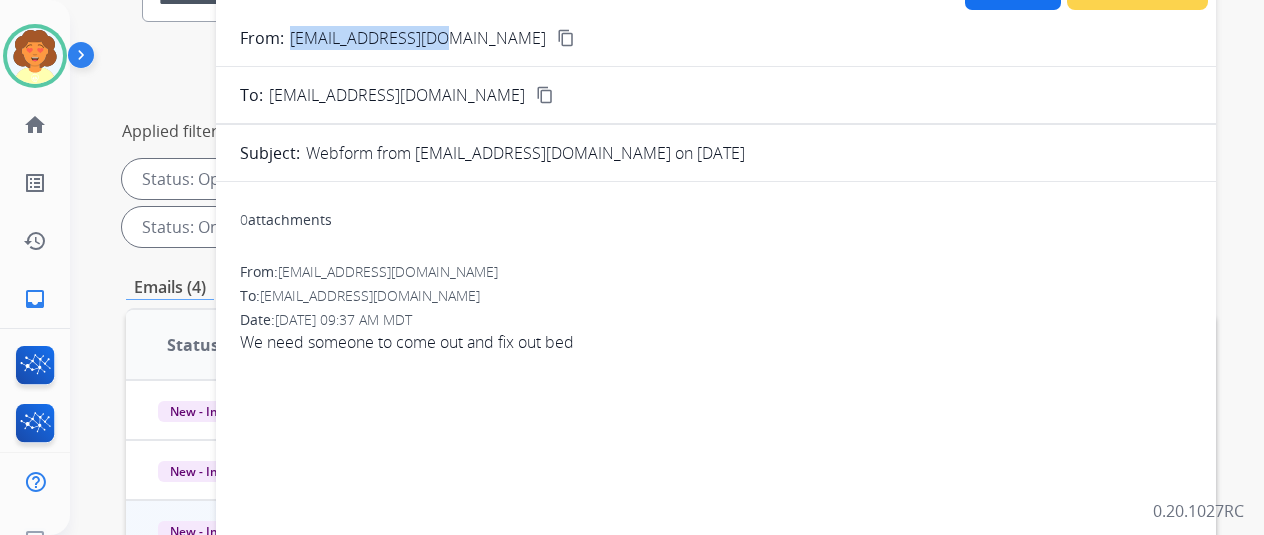 drag, startPoint x: 312, startPoint y: 92, endPoint x: 507, endPoint y: 107, distance: 195.57607 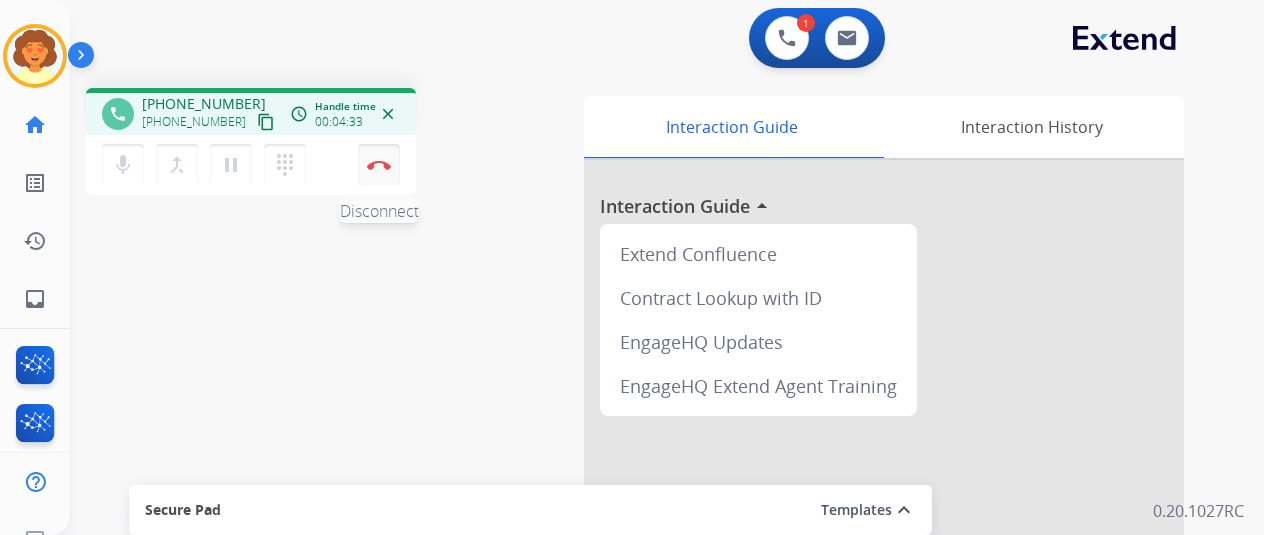 click on "Disconnect" at bounding box center [379, 165] 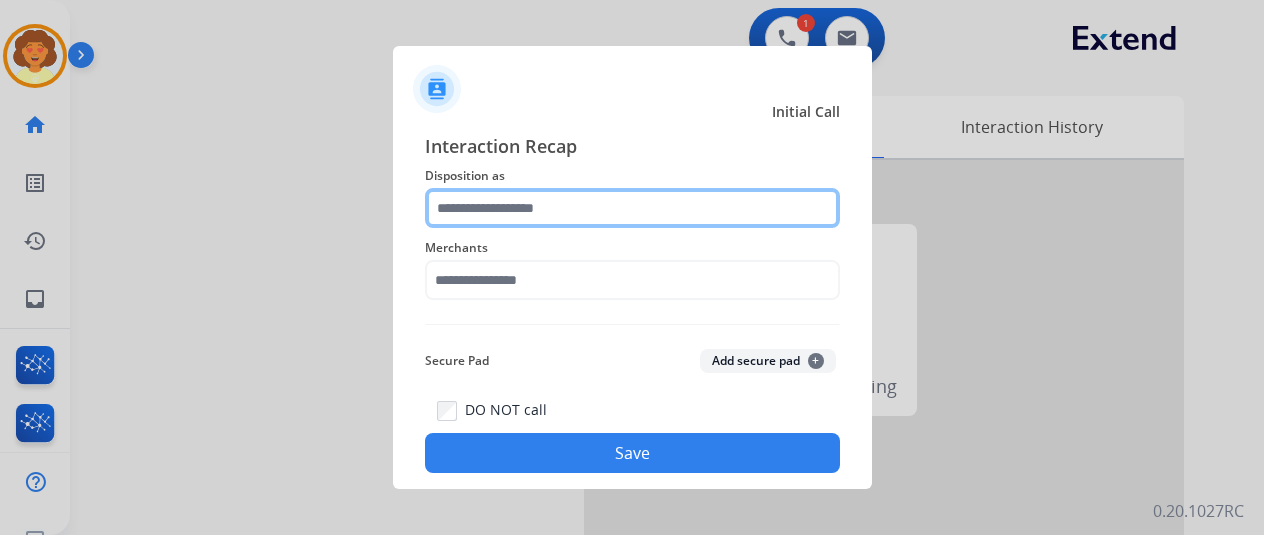 click 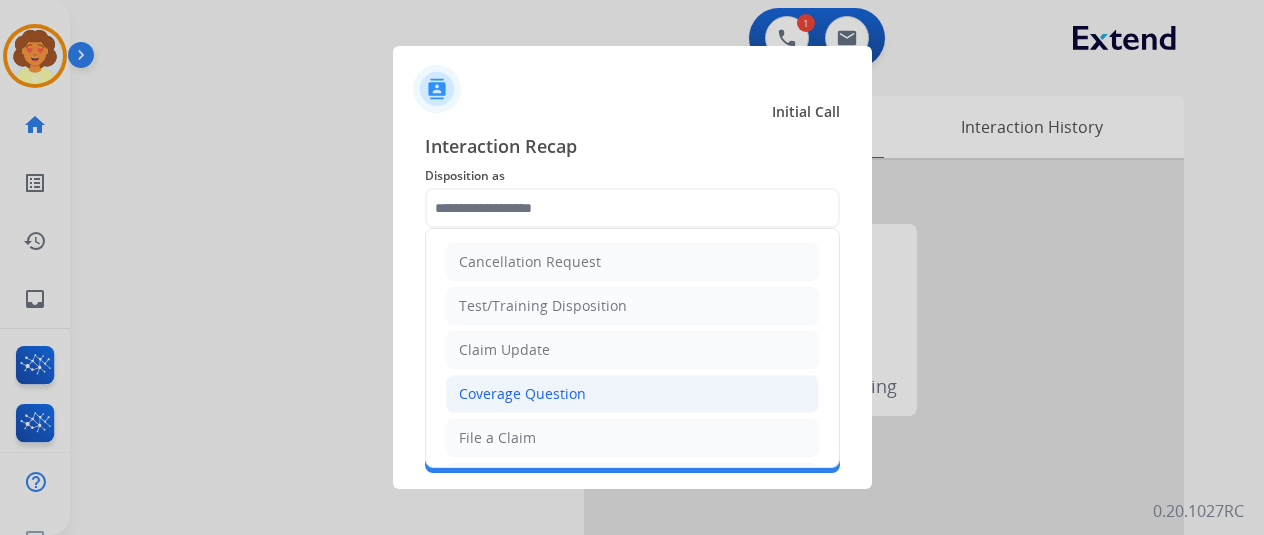 click on "Coverage Question" 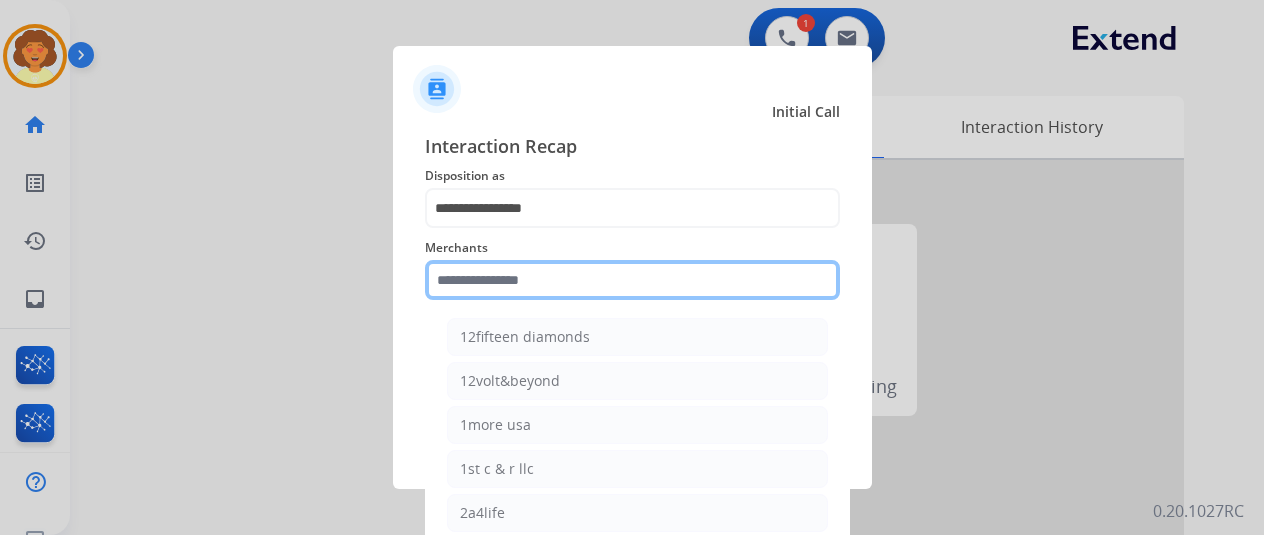 click 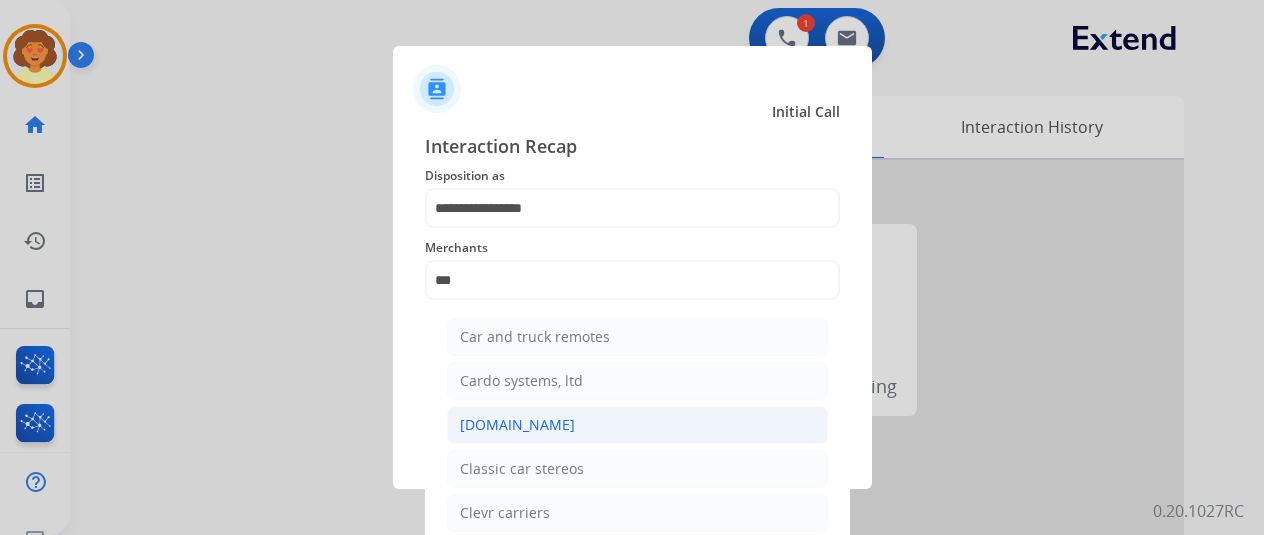 click on "Carparts.com" 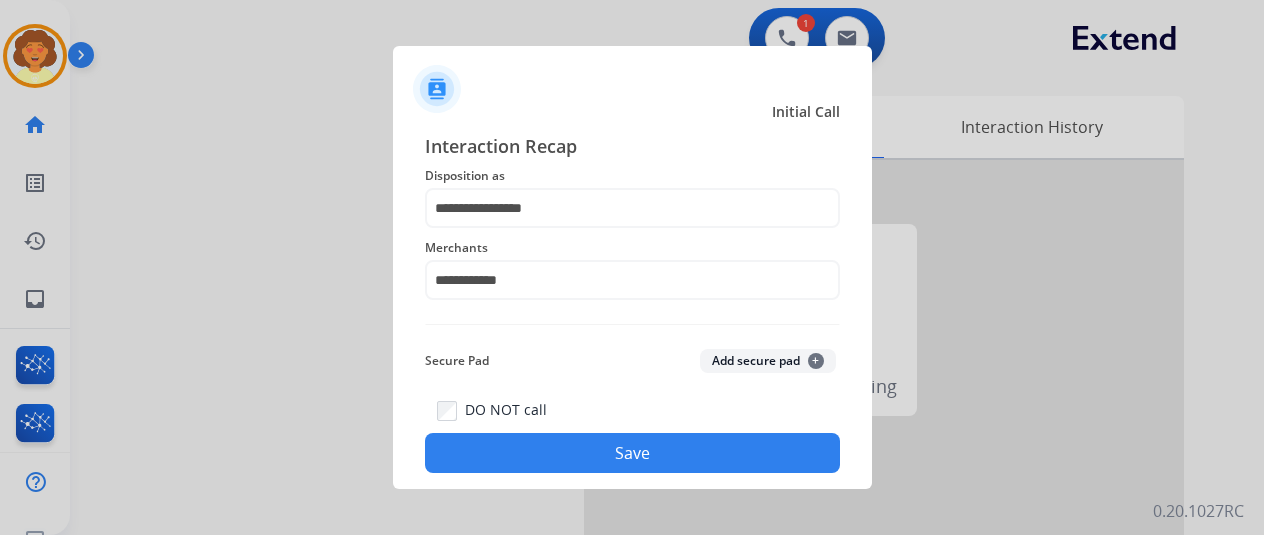 click on "Save" 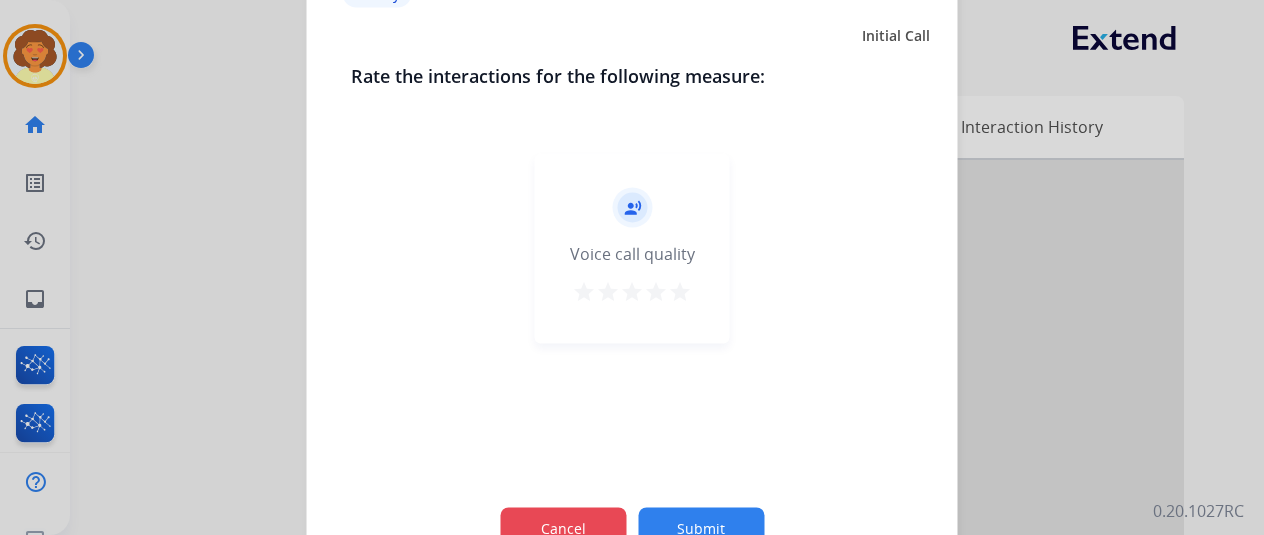 click on "Cancel" 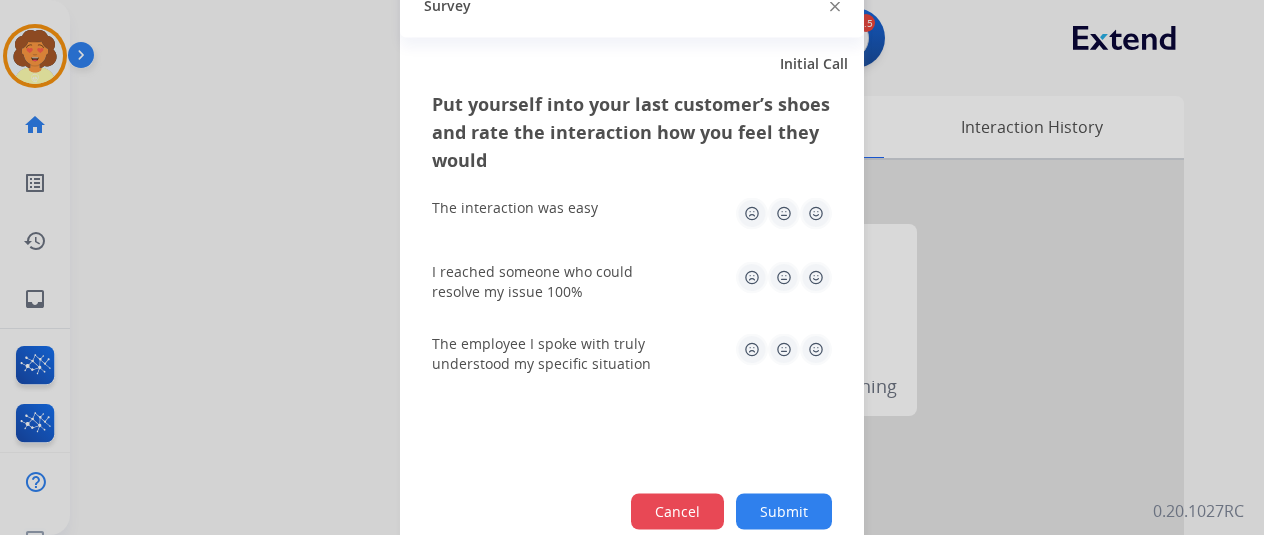 click on "Cancel" 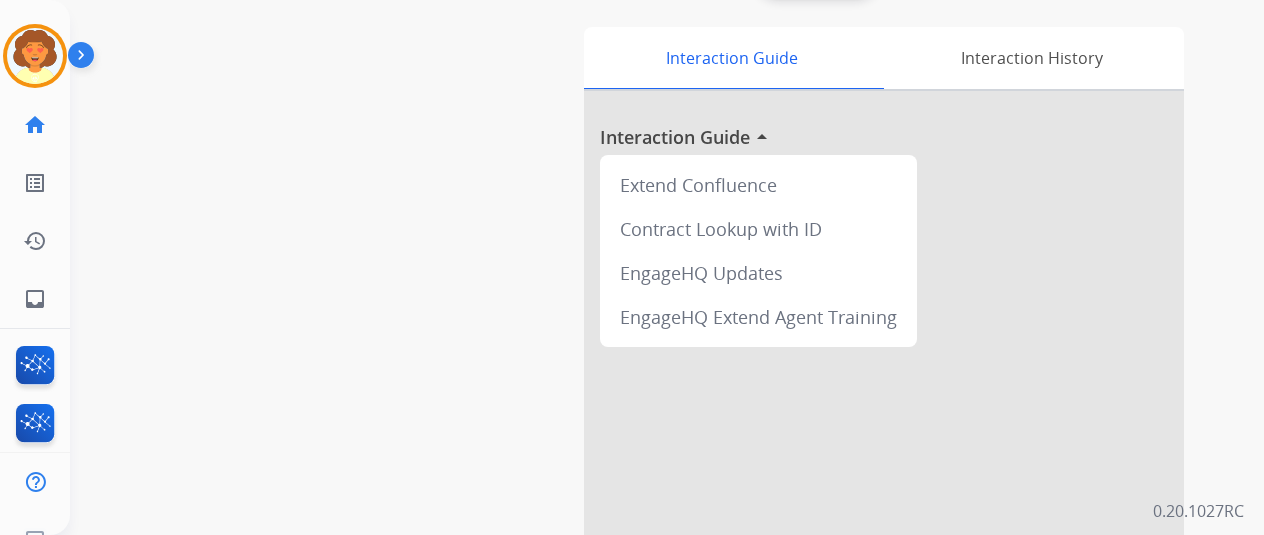 scroll, scrollTop: 100, scrollLeft: 0, axis: vertical 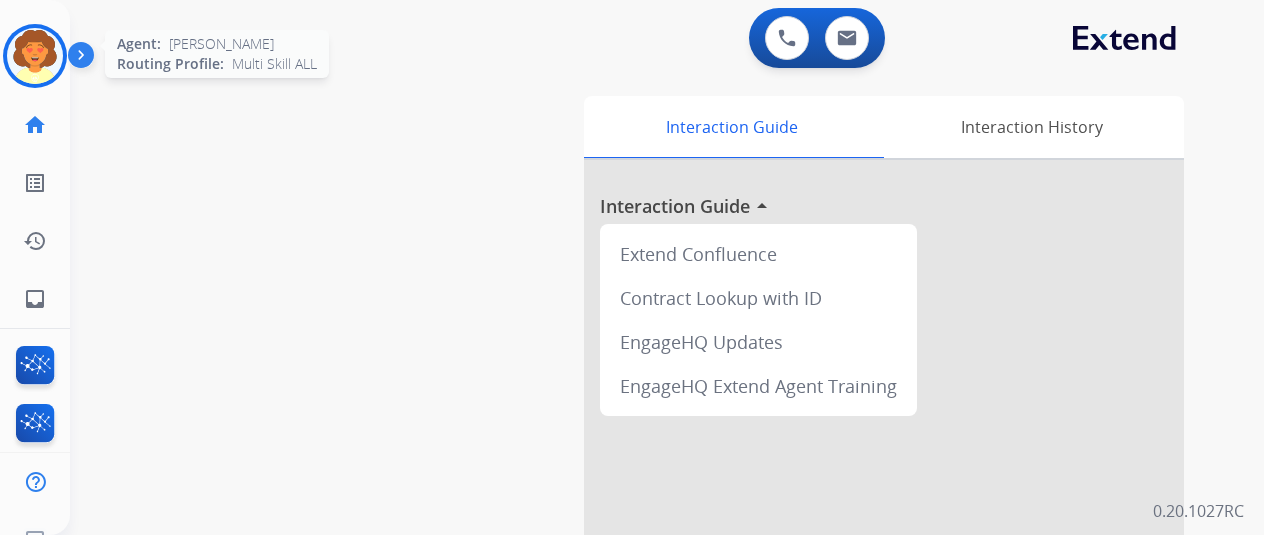 click at bounding box center (35, 56) 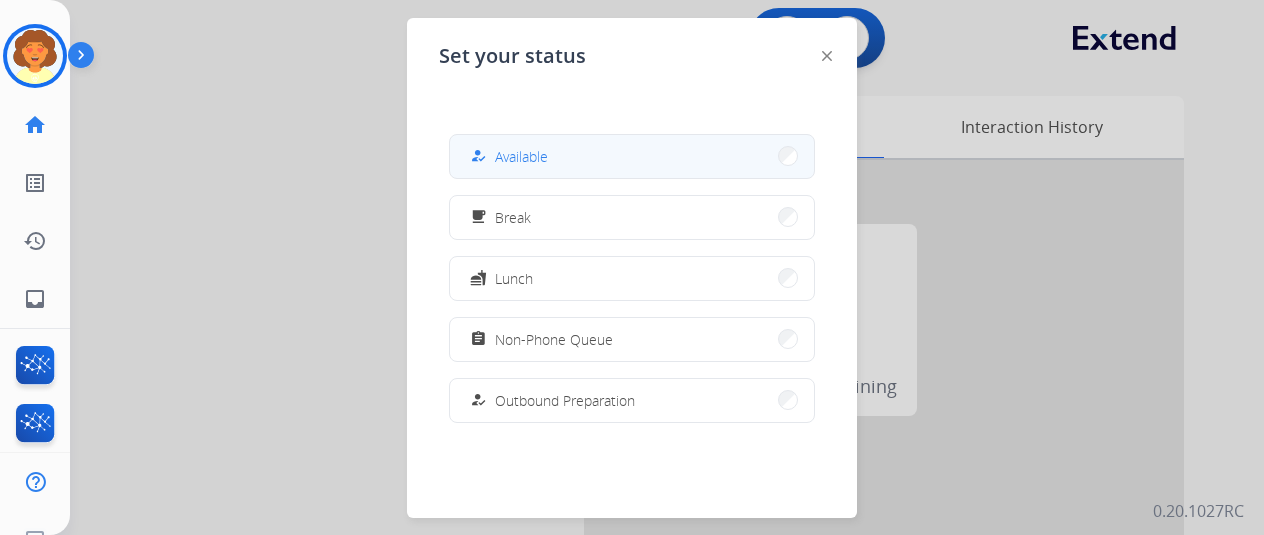 click on "Available" at bounding box center (521, 156) 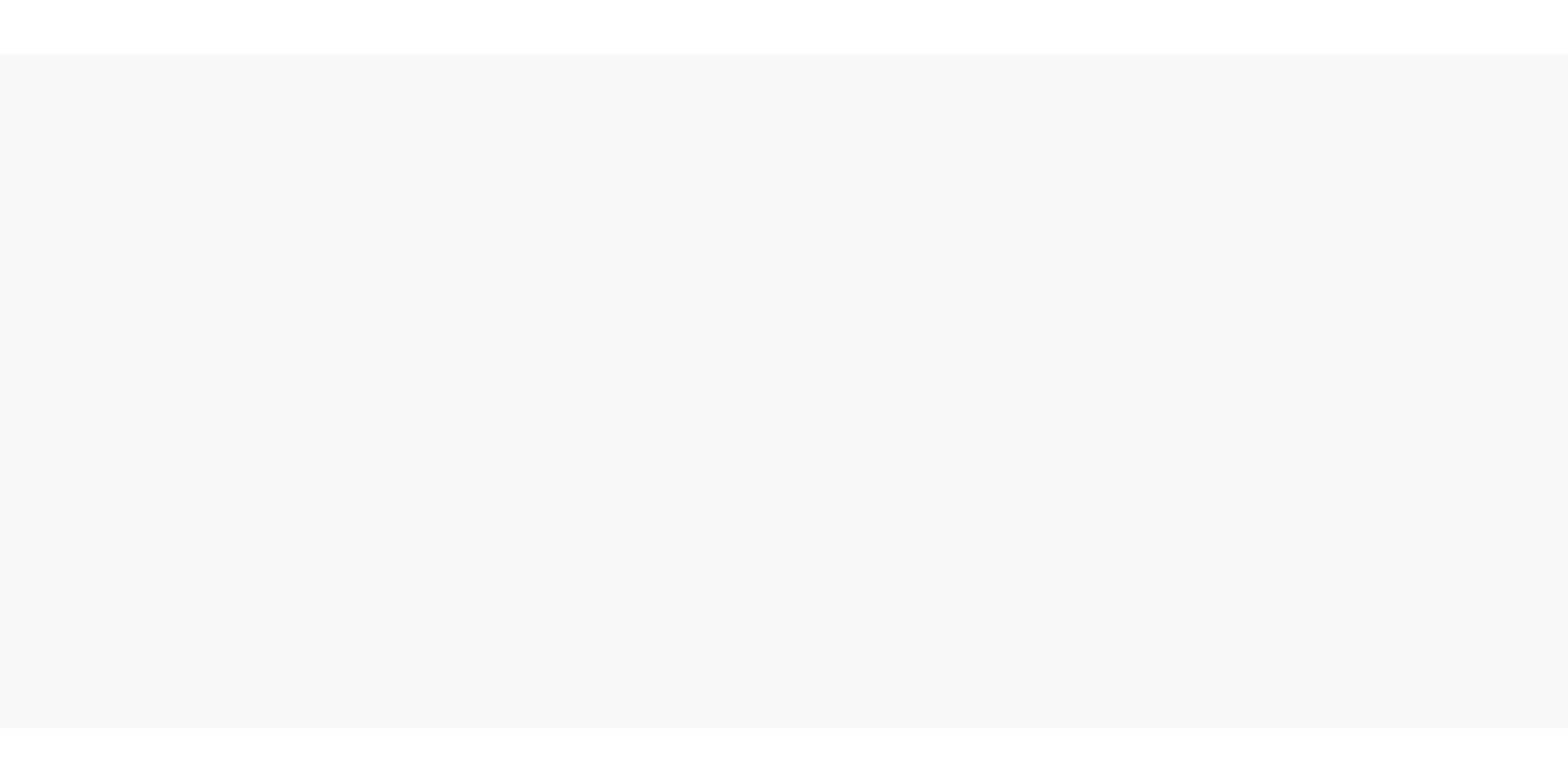 scroll, scrollTop: 0, scrollLeft: 0, axis: both 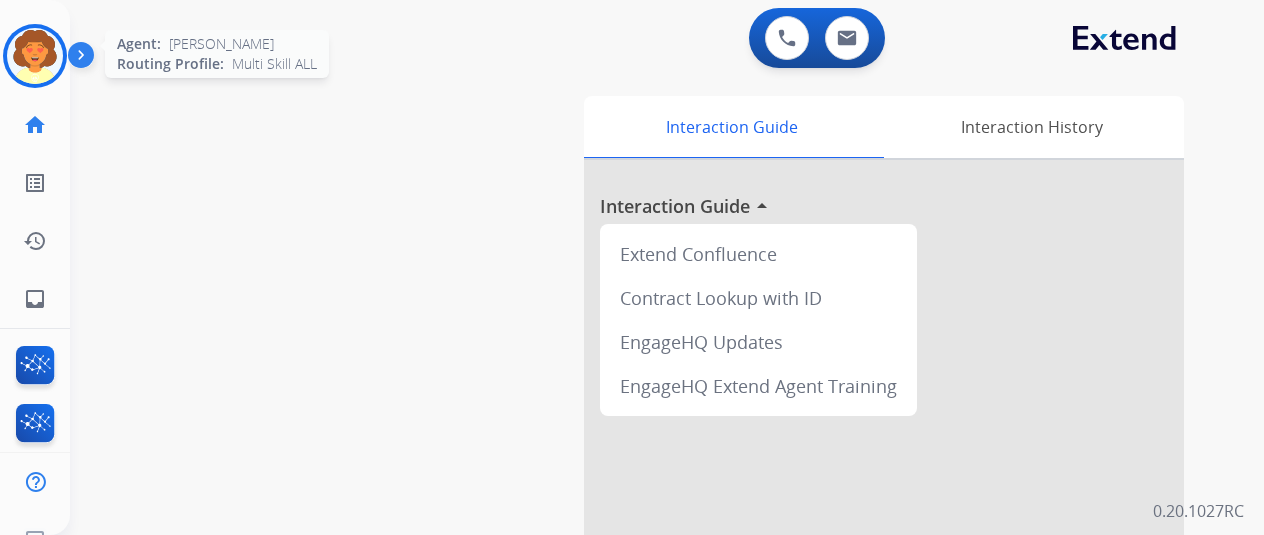 click at bounding box center [35, 56] 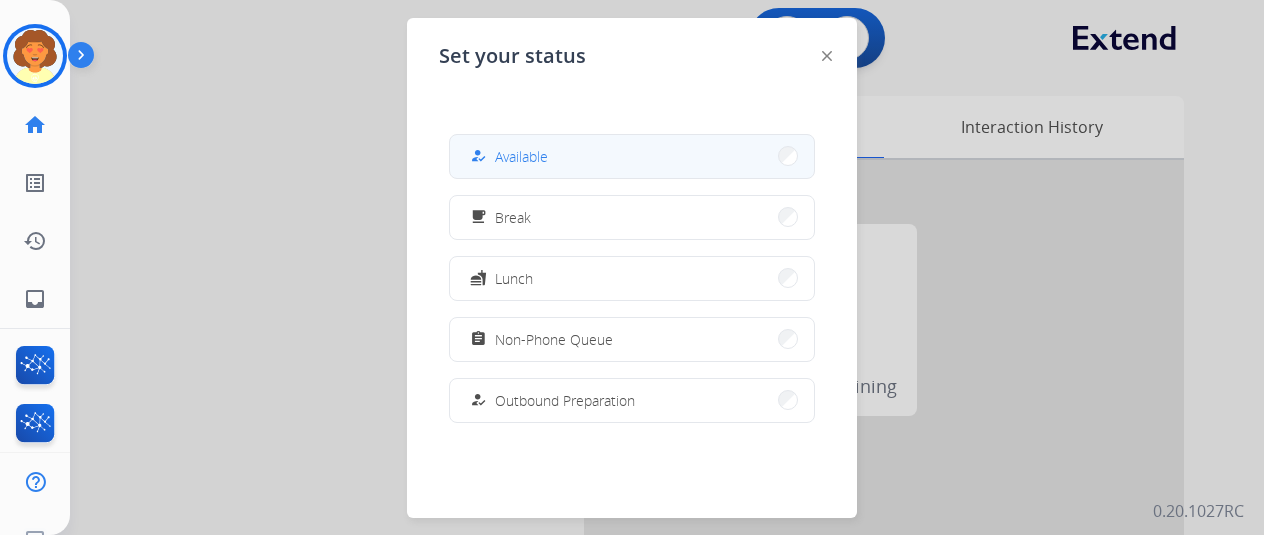 click on "how_to_reg Available" at bounding box center [632, 156] 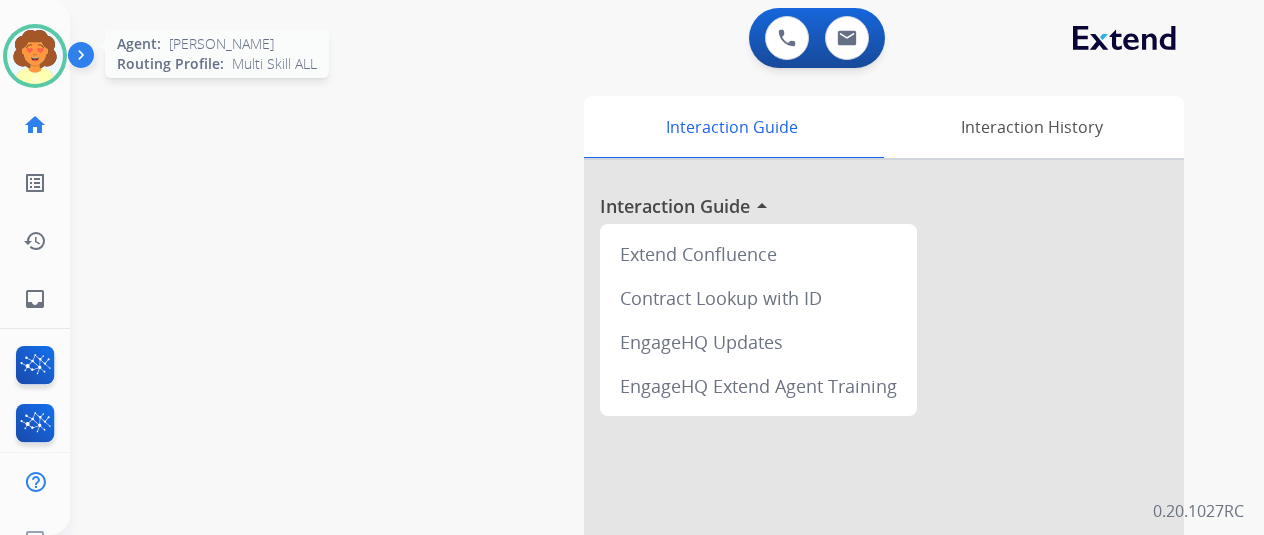 click at bounding box center (35, 56) 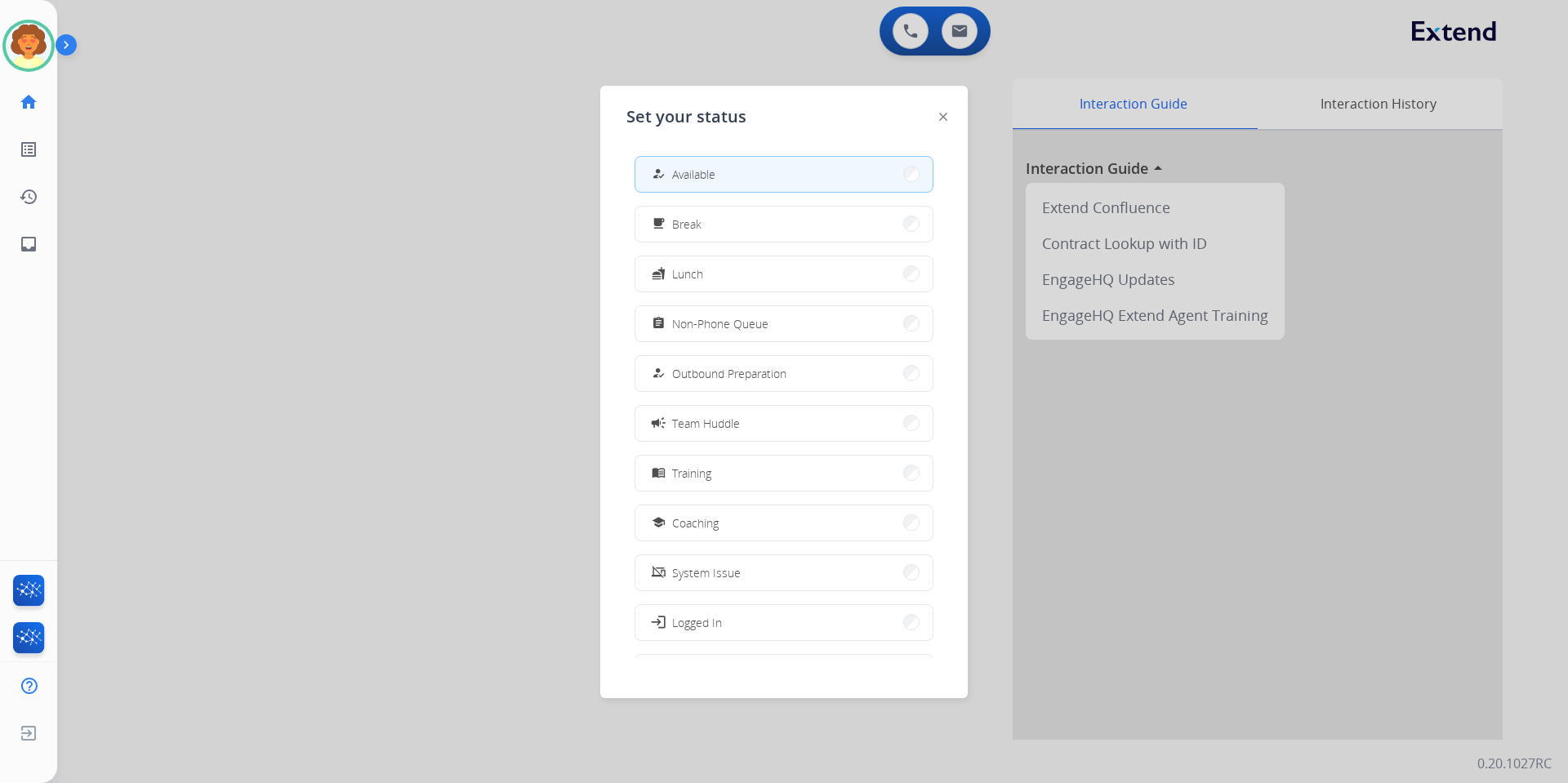 click at bounding box center (784, 391) 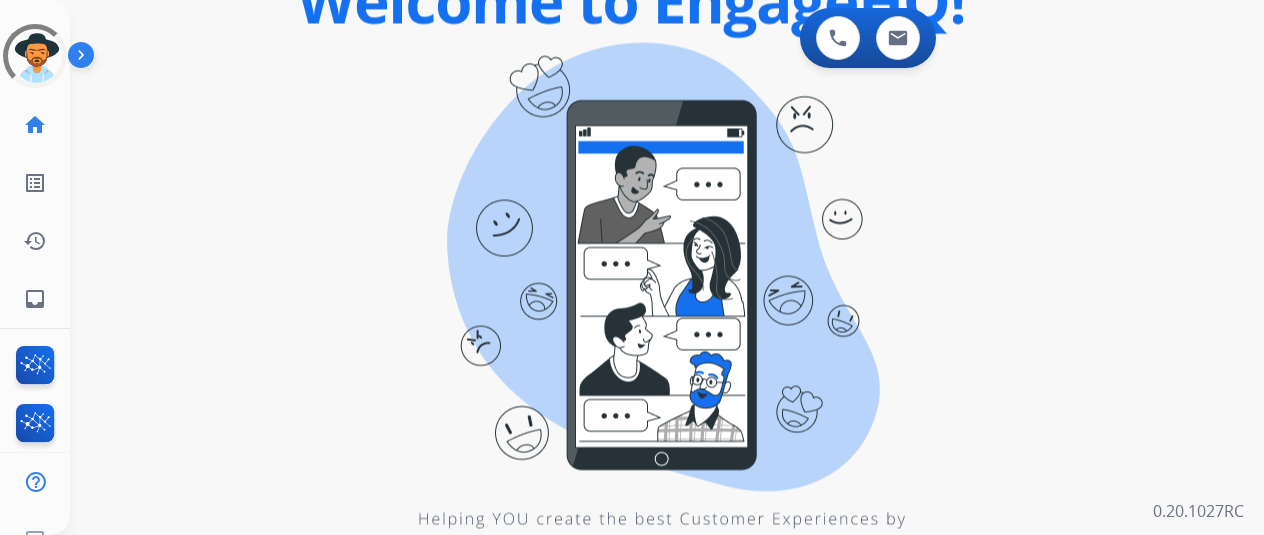 scroll, scrollTop: 0, scrollLeft: 0, axis: both 